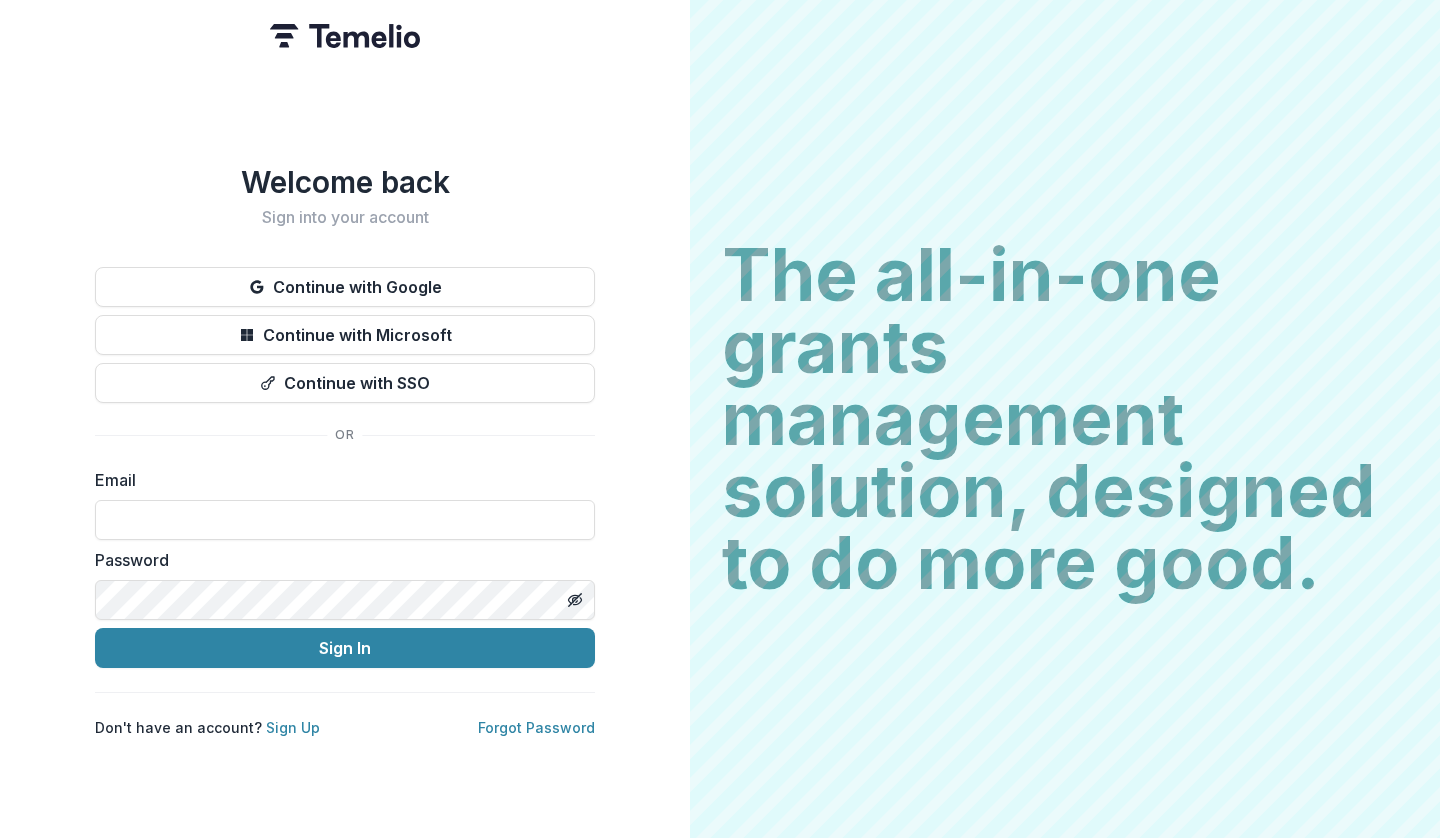 scroll, scrollTop: 0, scrollLeft: 0, axis: both 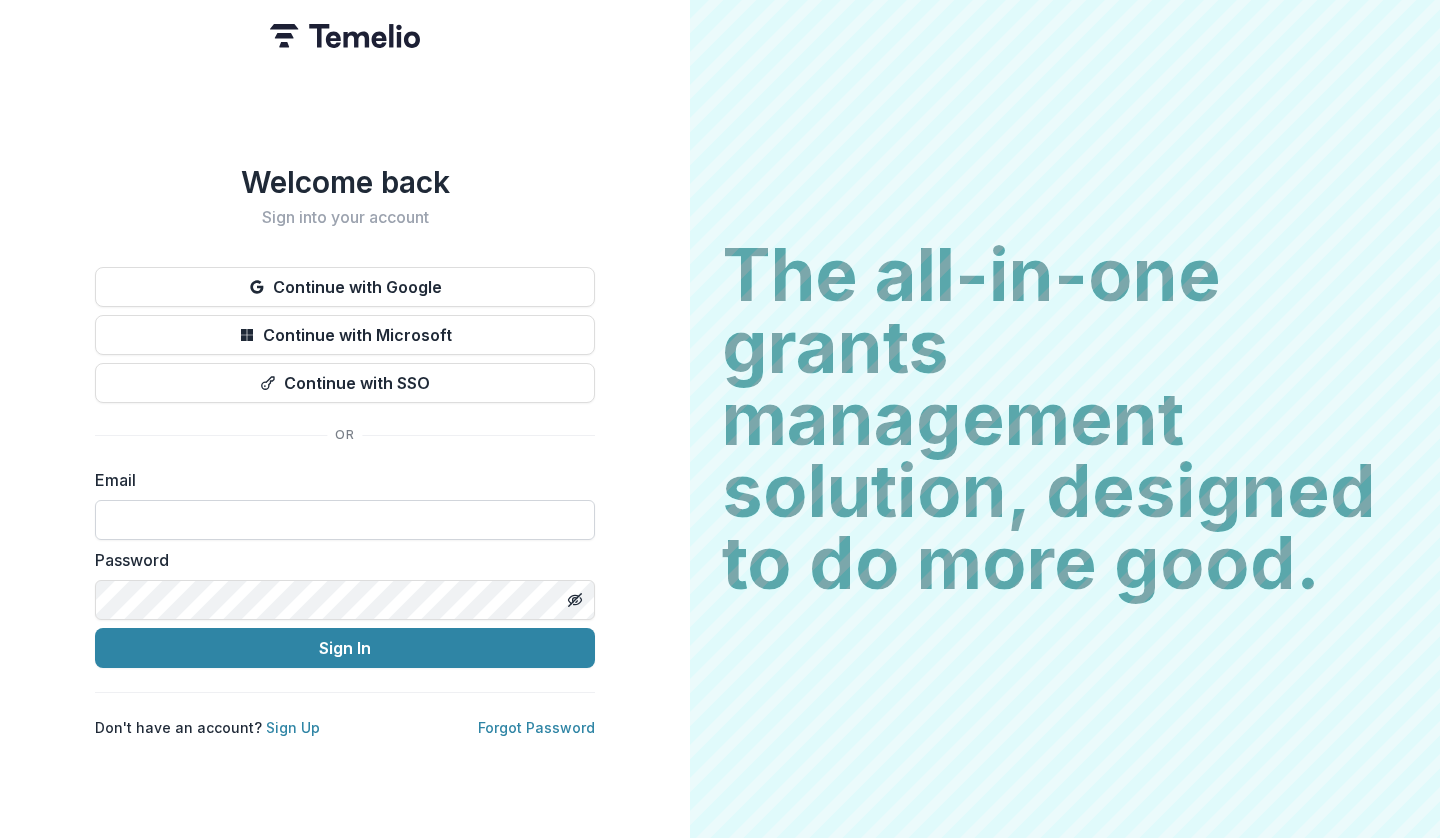 click at bounding box center (345, 520) 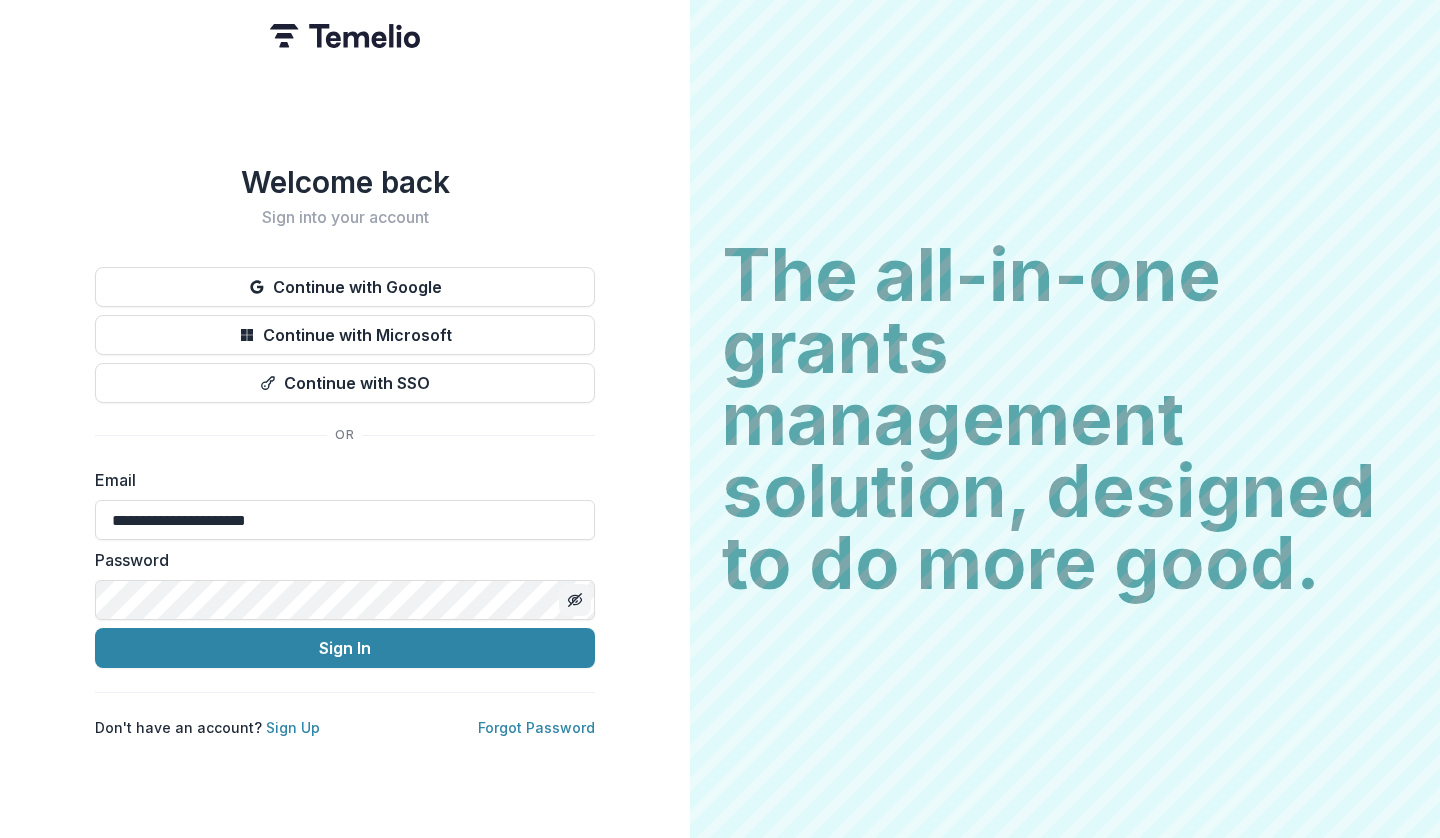 click 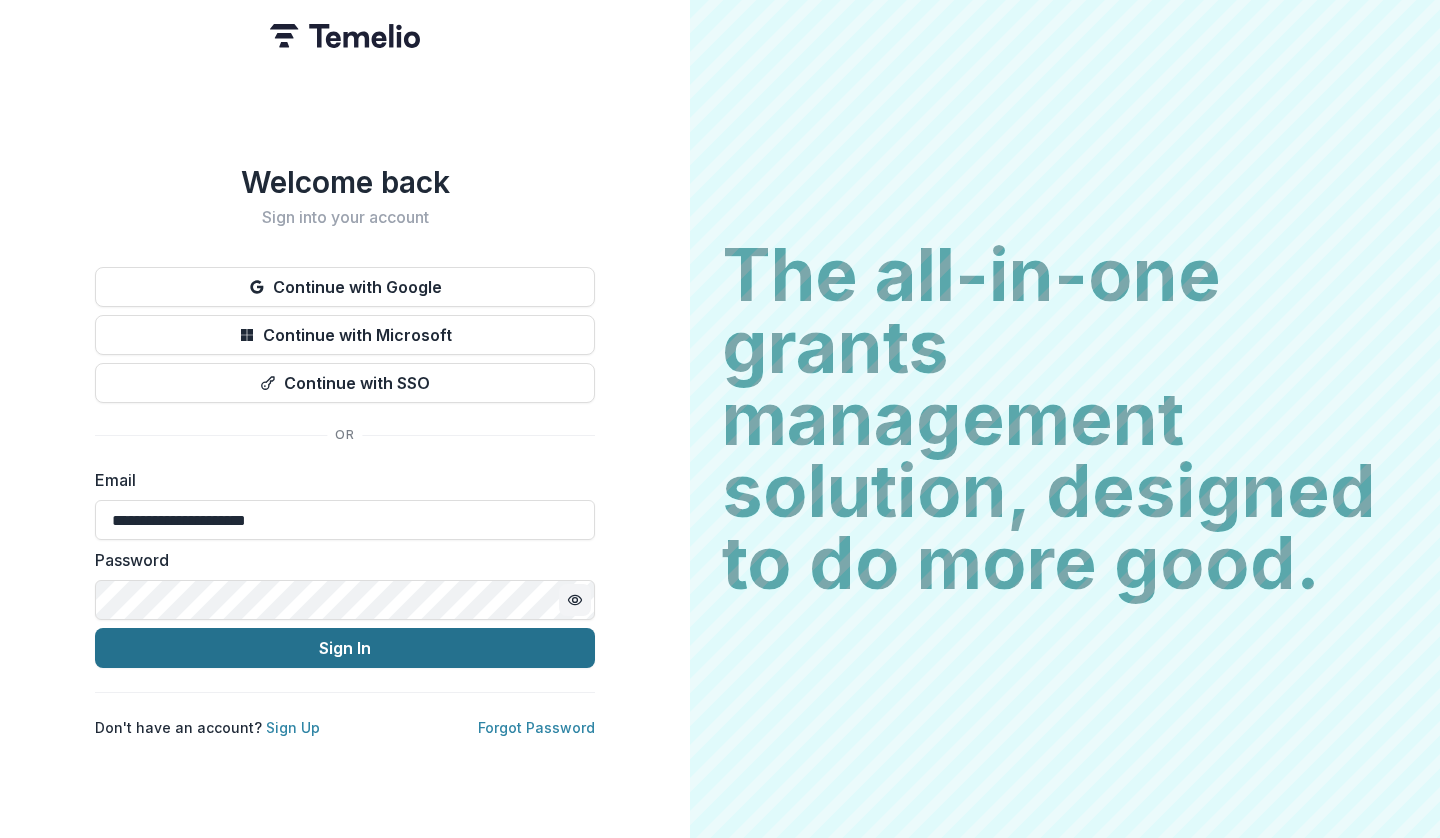 click on "Sign In" at bounding box center (345, 648) 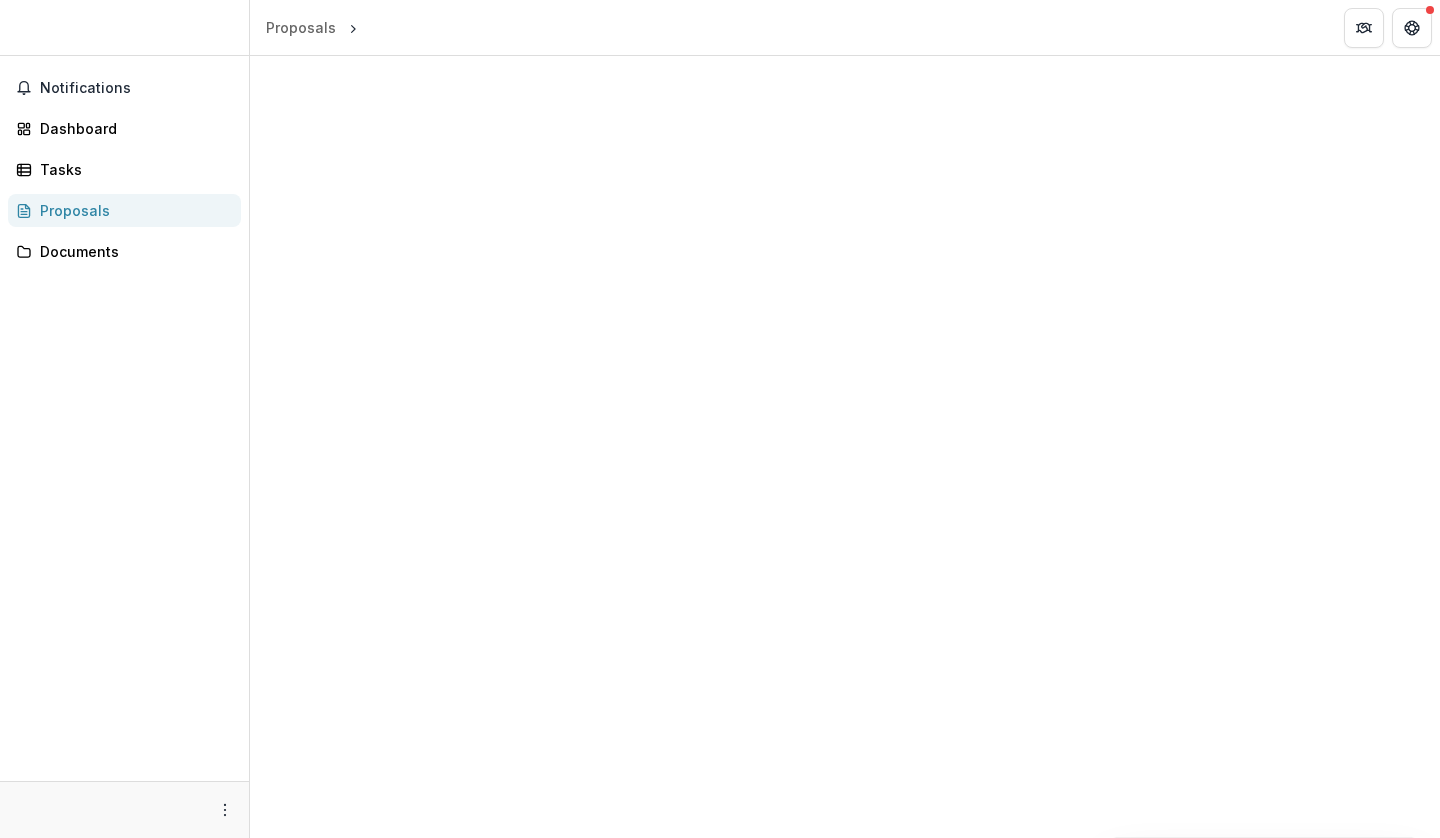 scroll, scrollTop: 0, scrollLeft: 0, axis: both 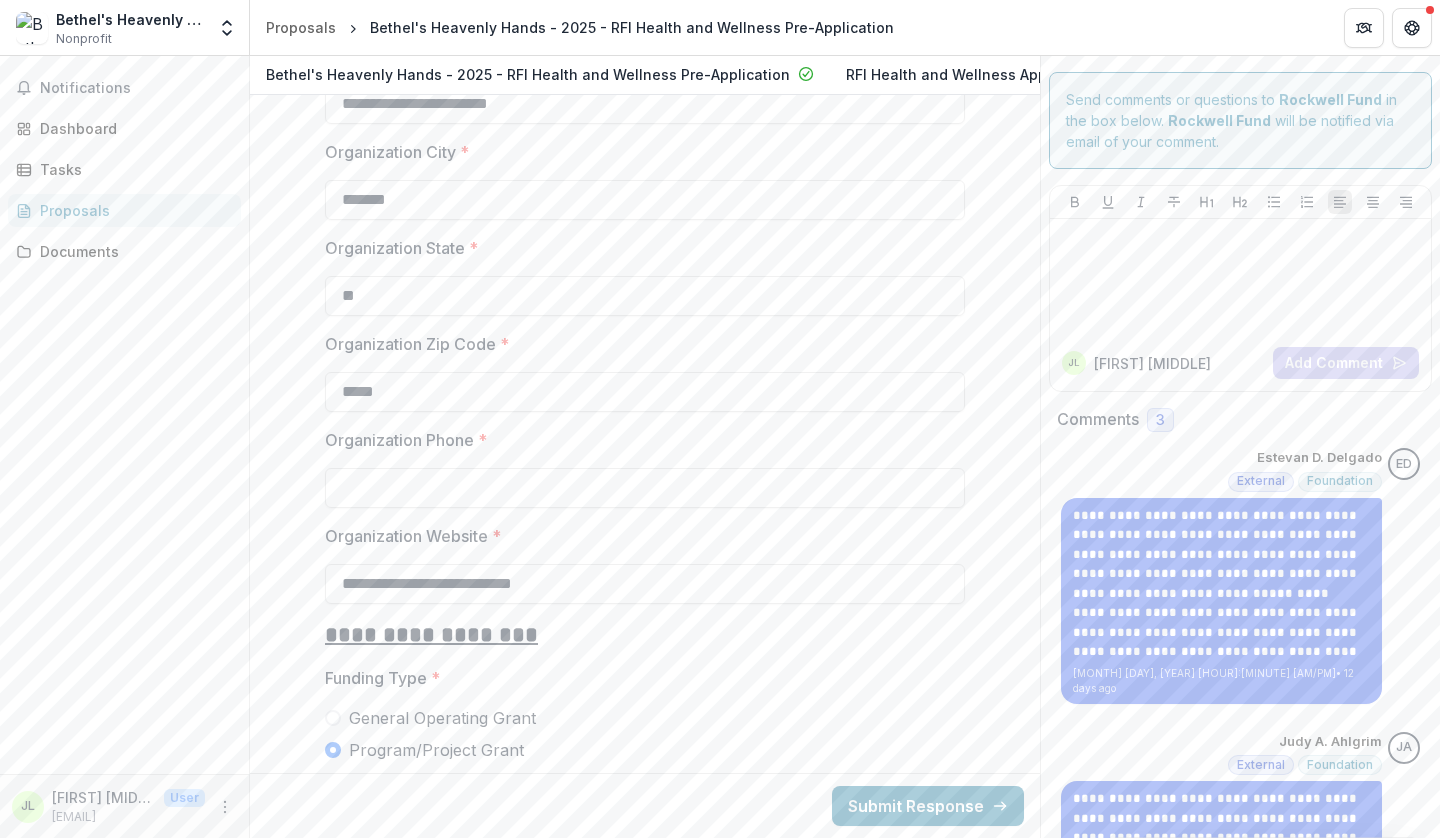 click on "Organization Phone *" at bounding box center [645, 488] 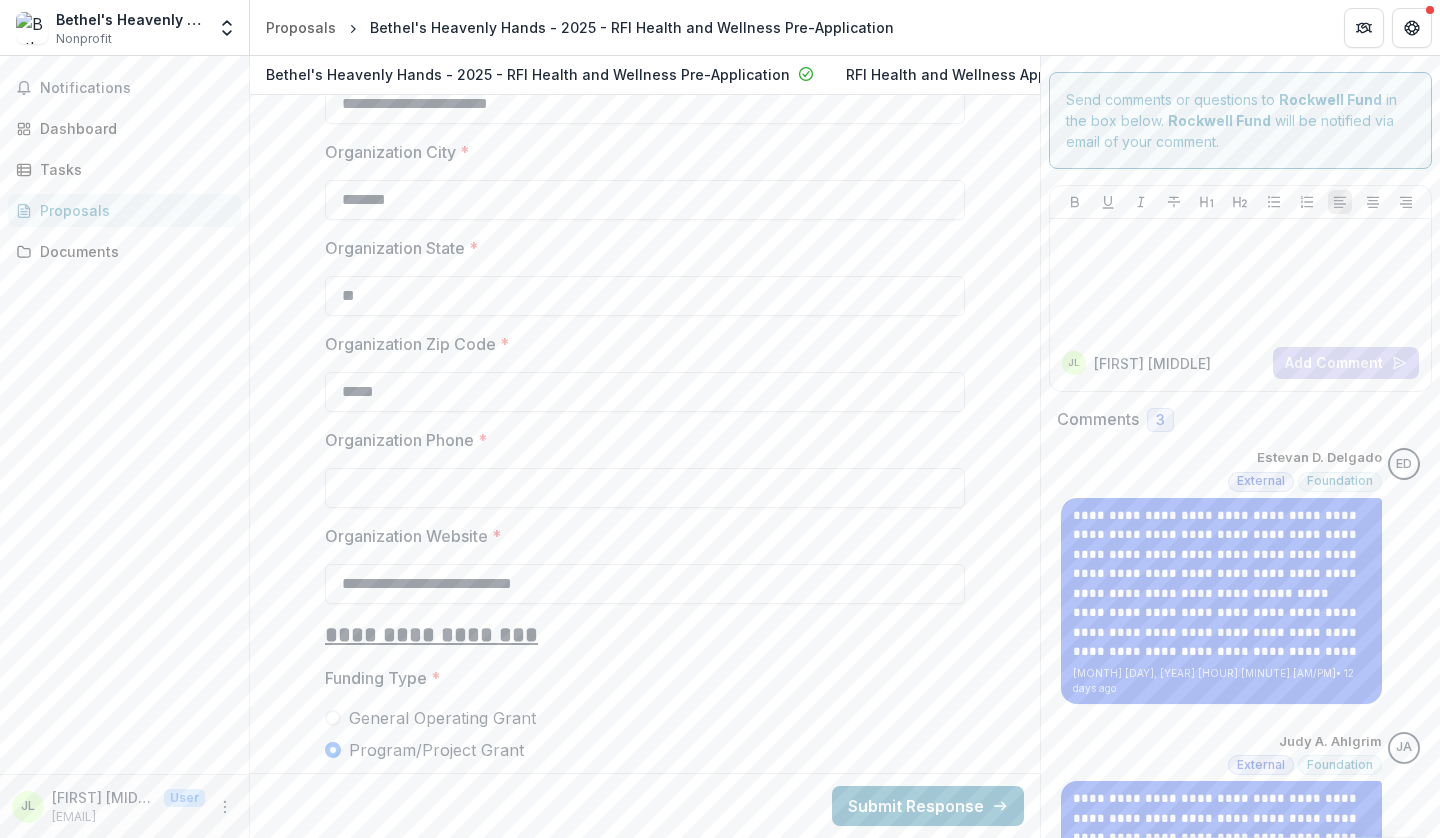 type on "**********" 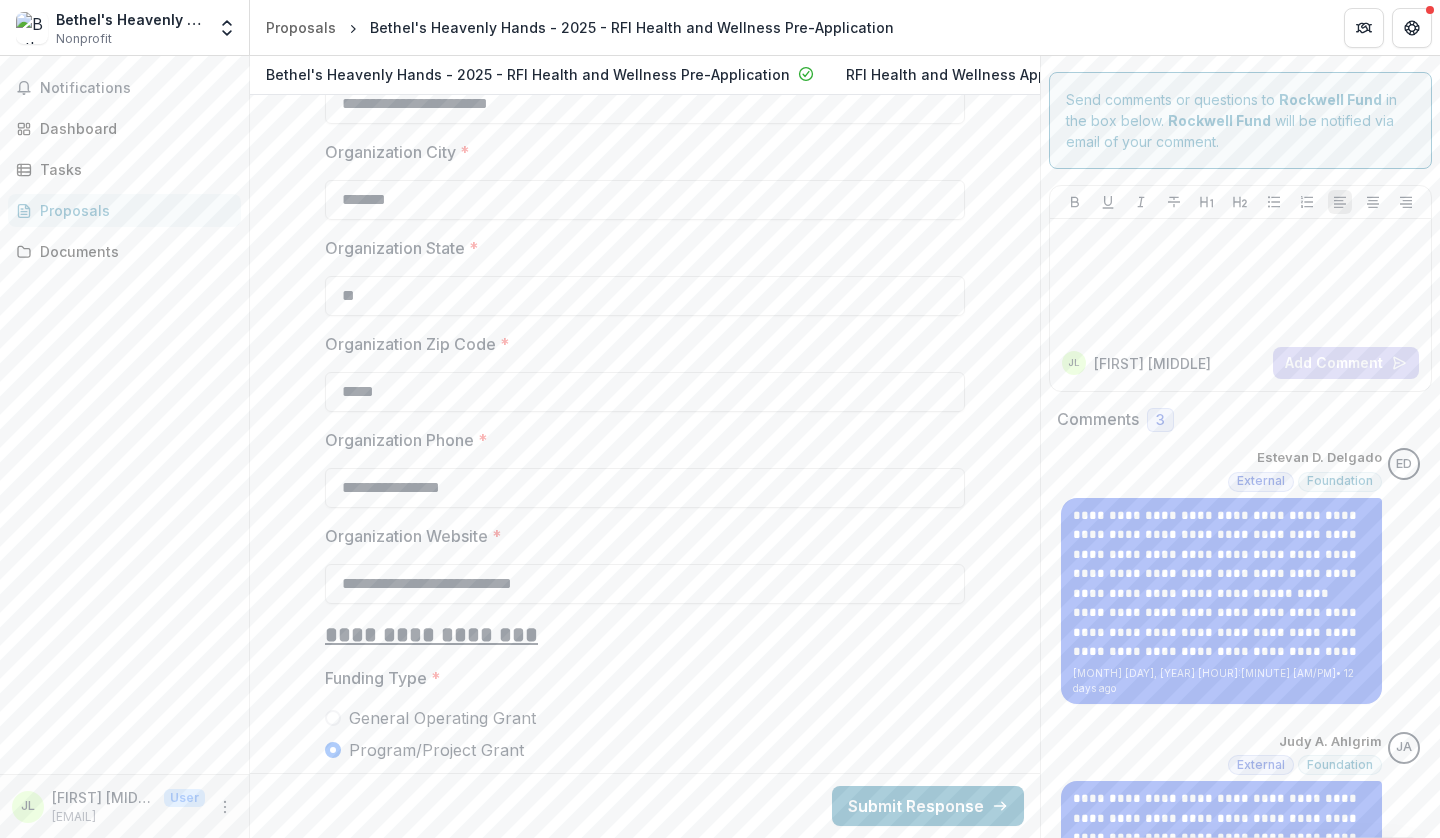 type on "**********" 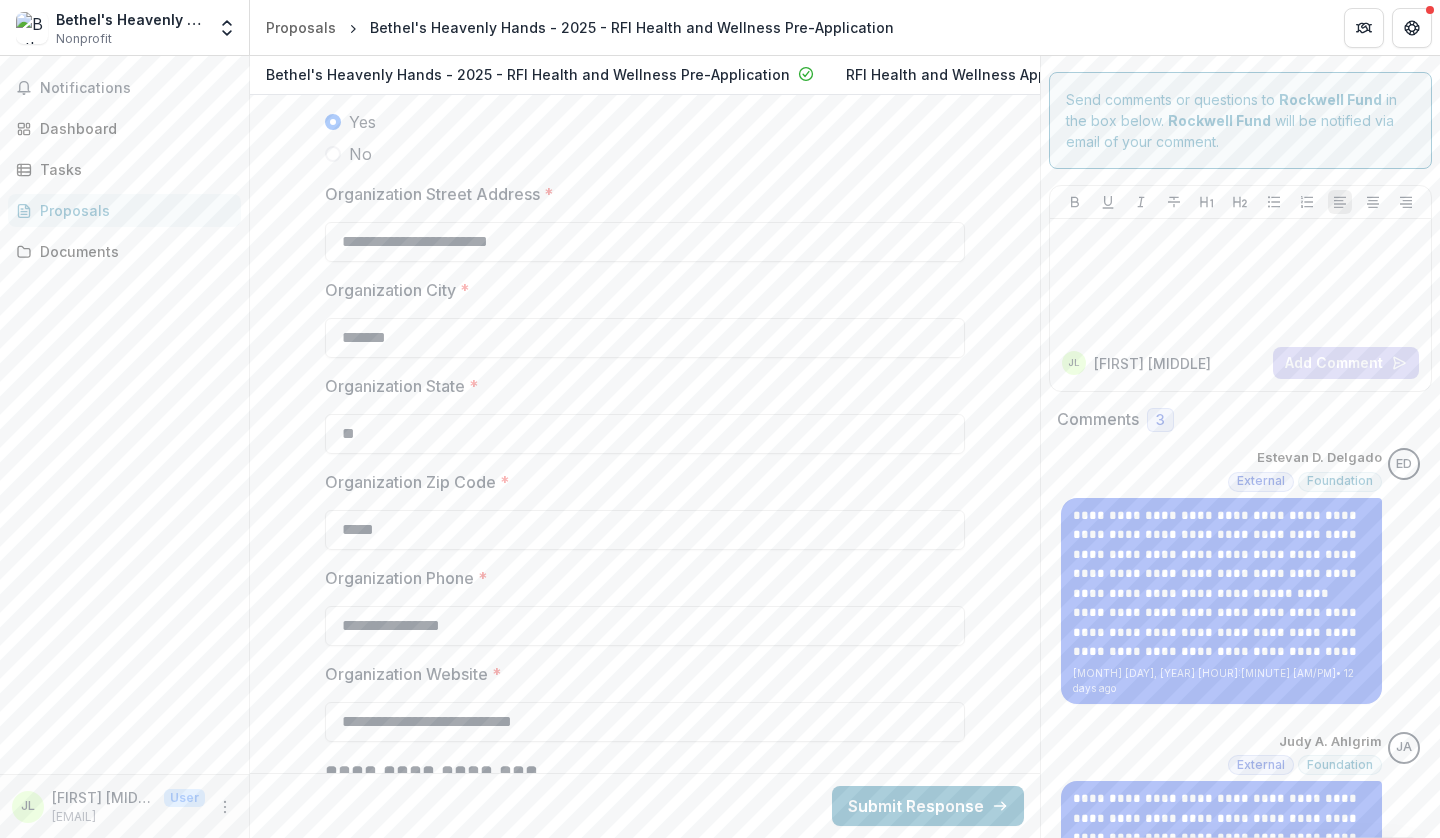 scroll, scrollTop: 2198, scrollLeft: 0, axis: vertical 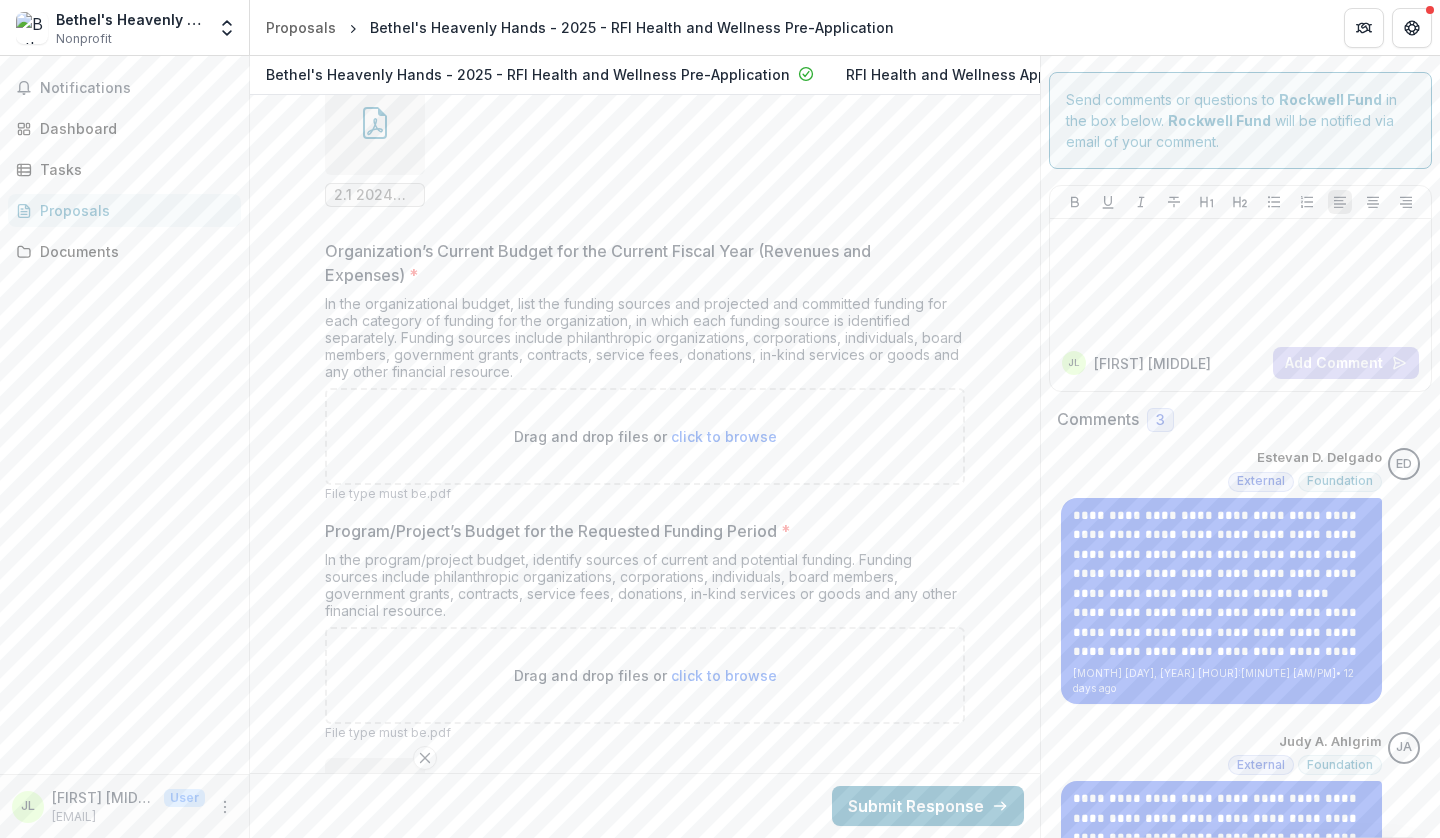 click on "click to browse" at bounding box center [724, 436] 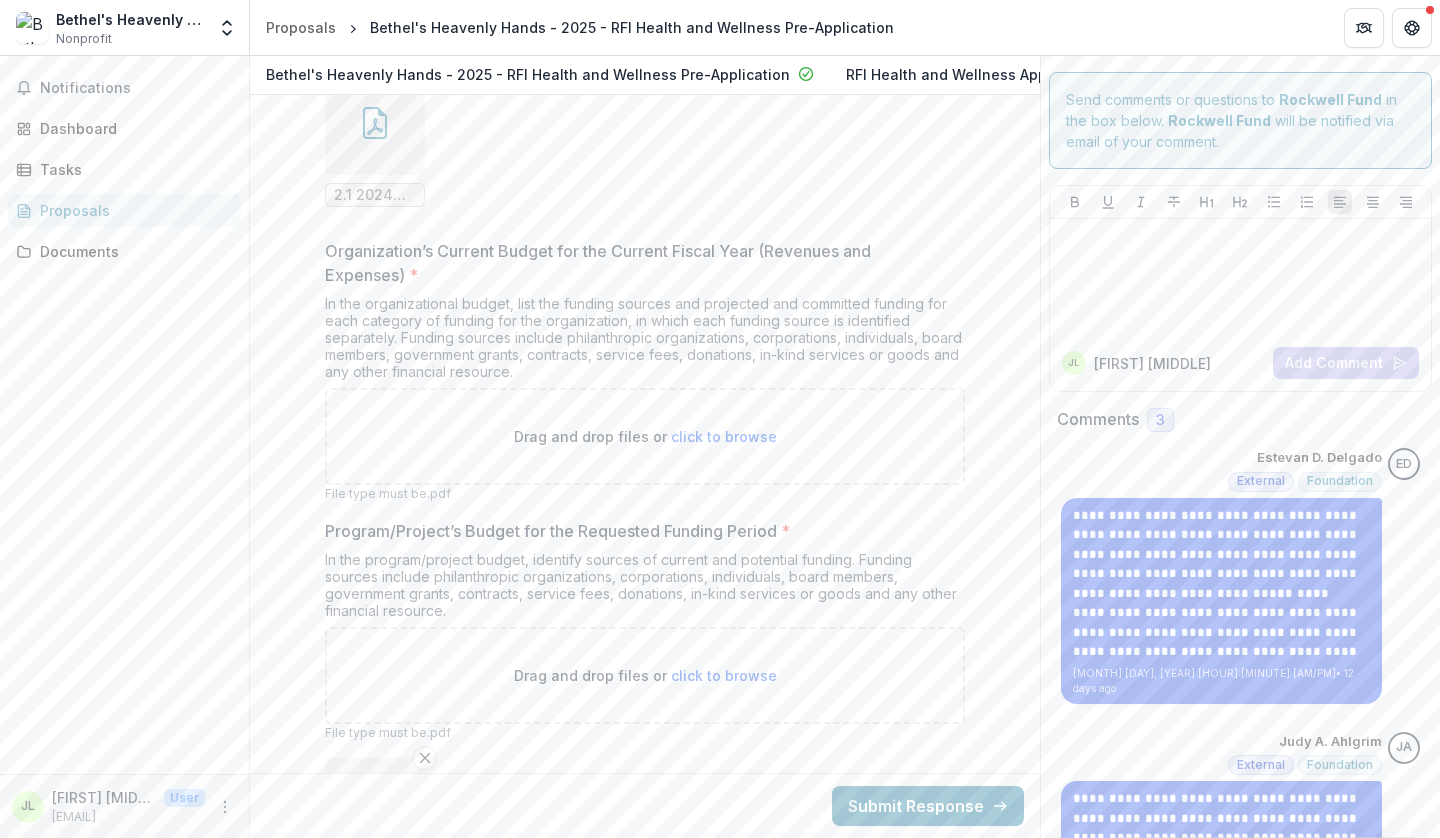 type on "**********" 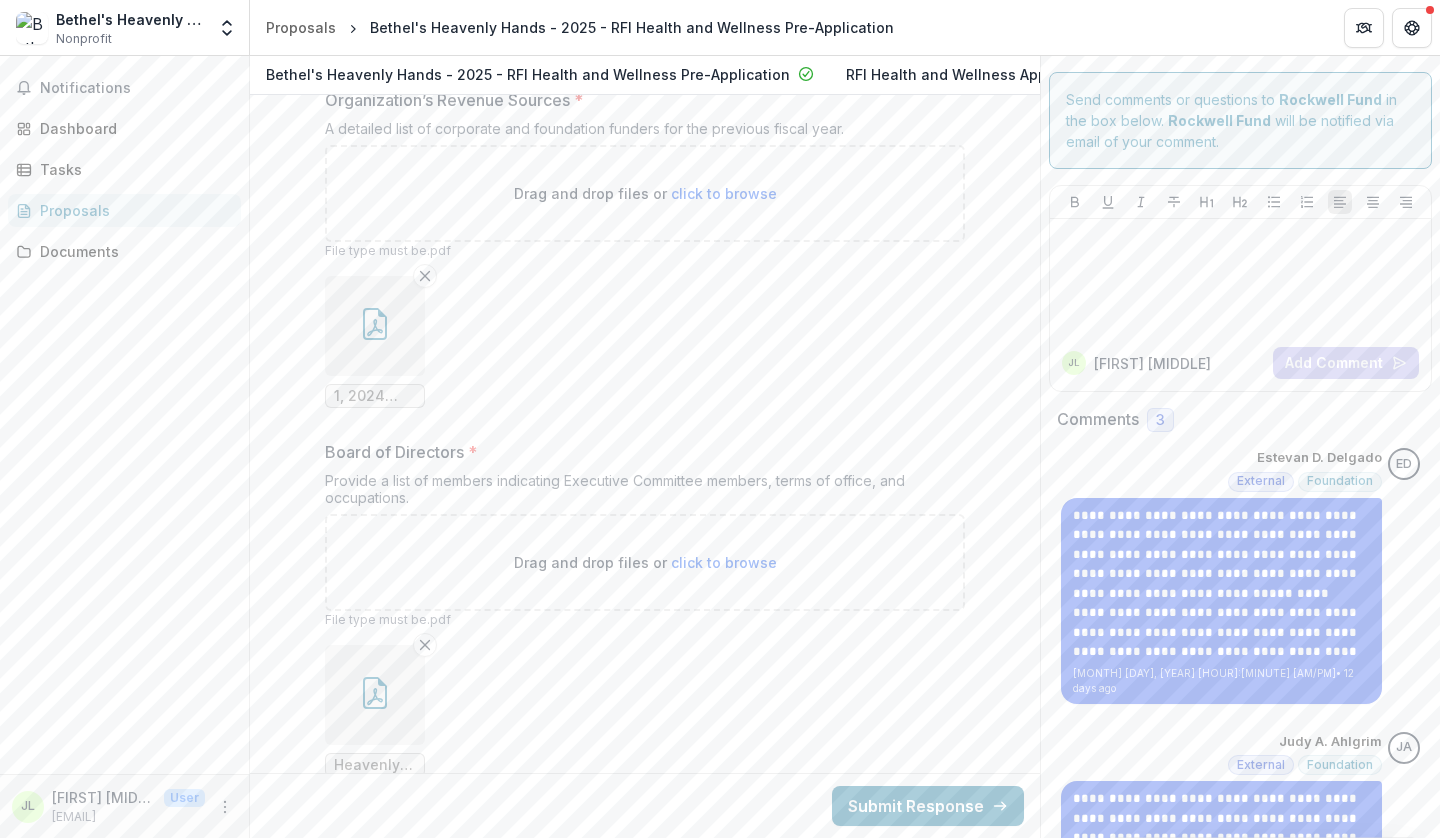 scroll, scrollTop: 15589, scrollLeft: 0, axis: vertical 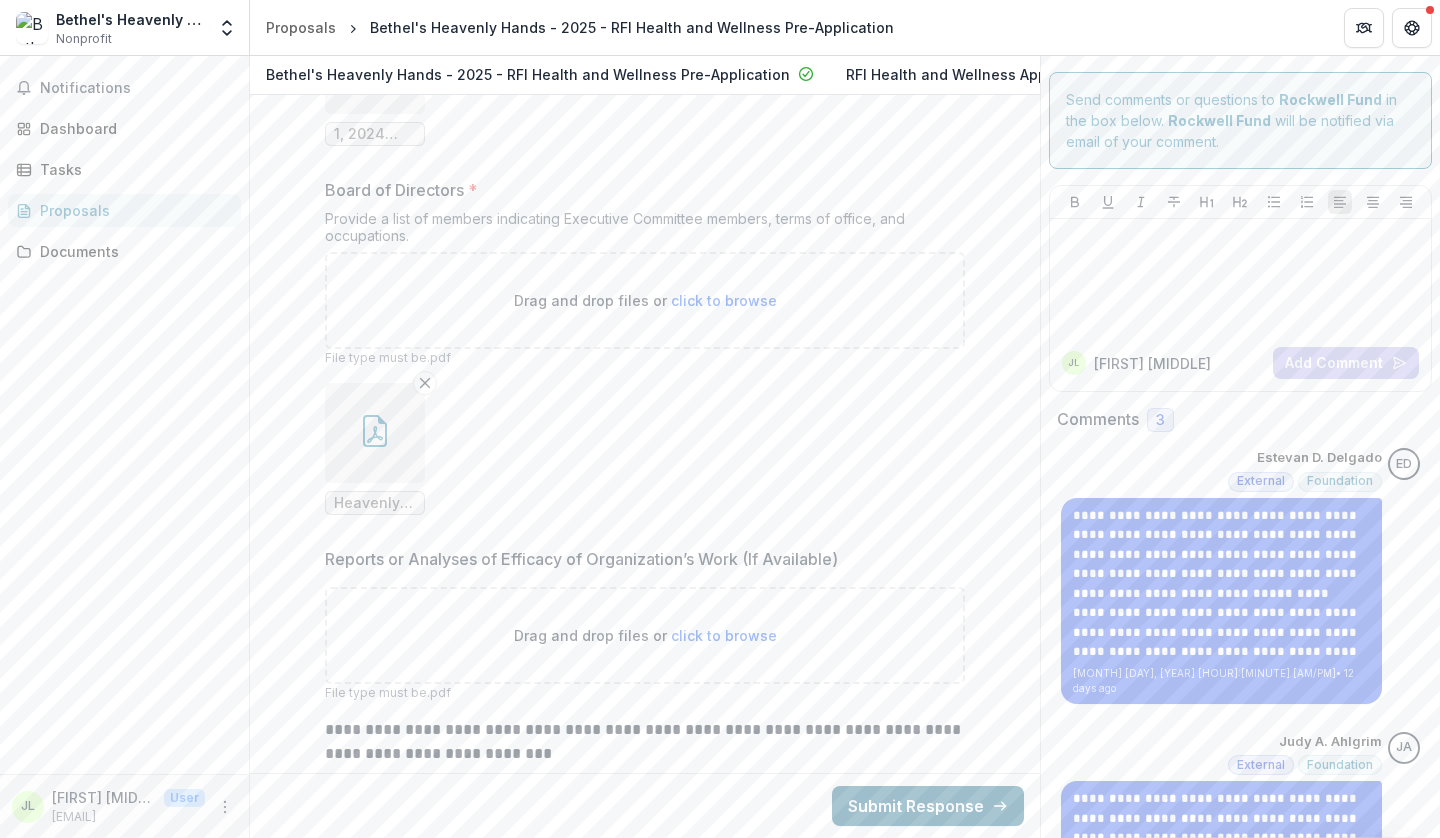 click on "Submit Response" at bounding box center [928, 806] 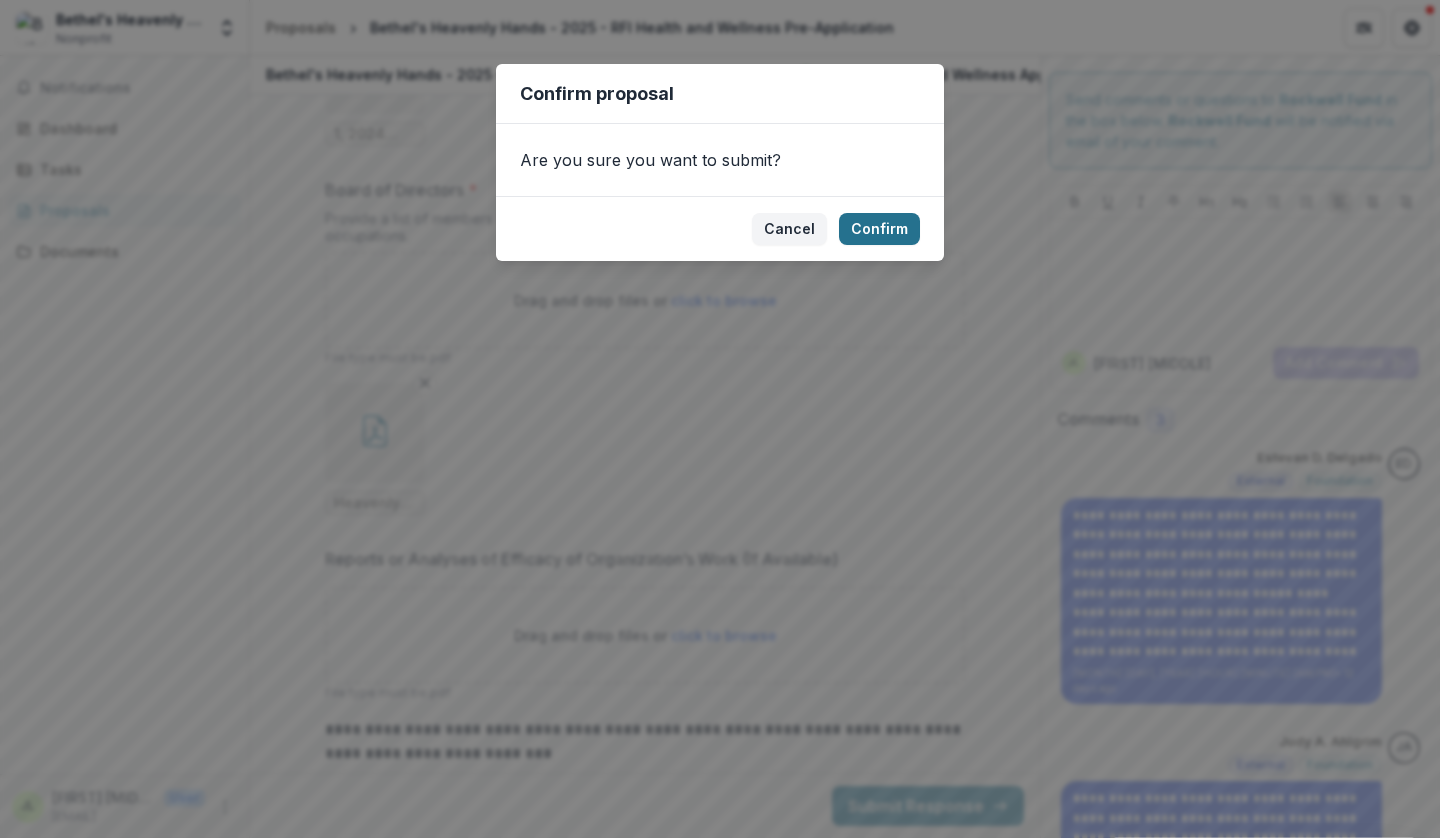 click on "Confirm" at bounding box center (879, 229) 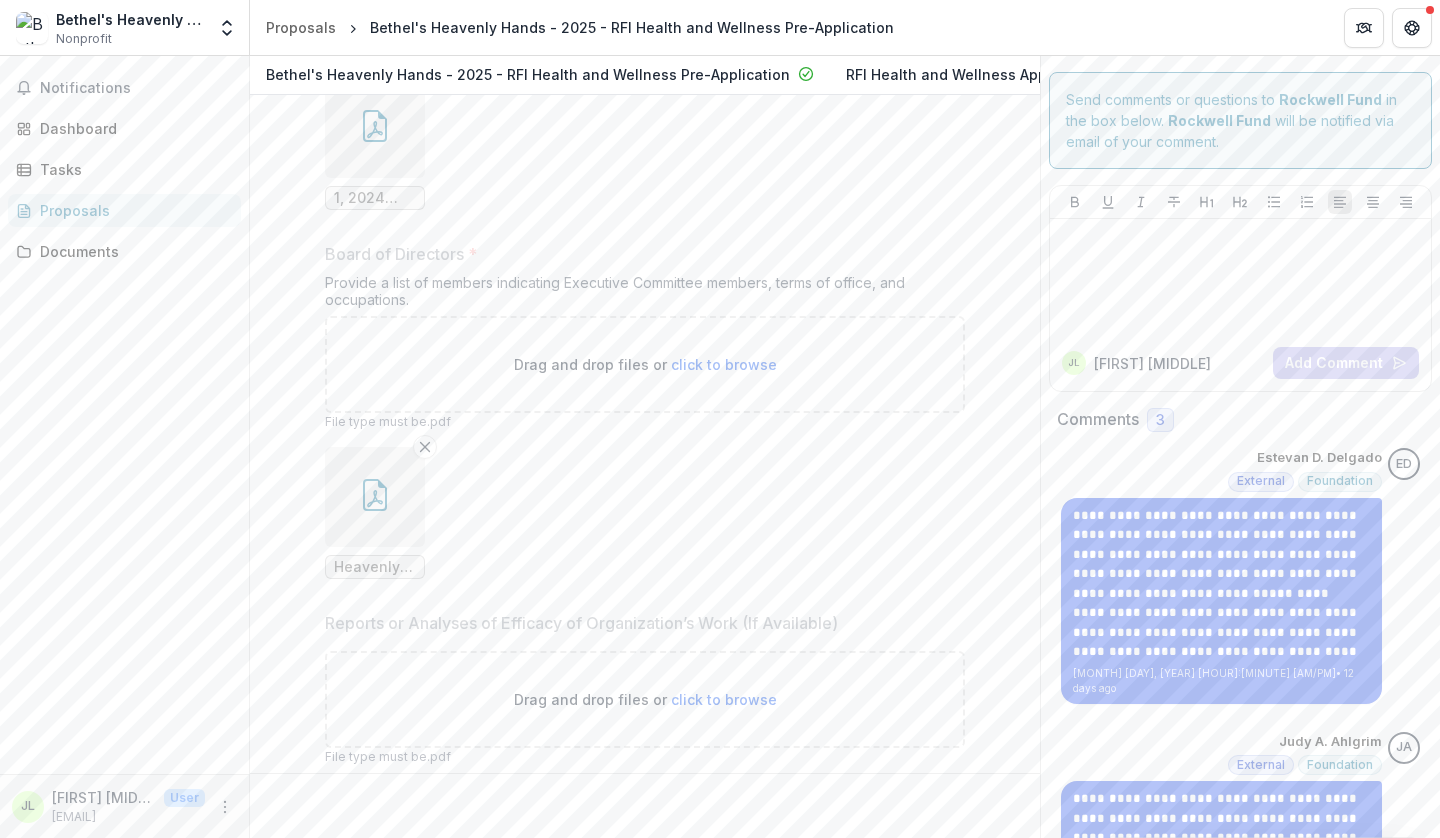 scroll, scrollTop: 15653, scrollLeft: 0, axis: vertical 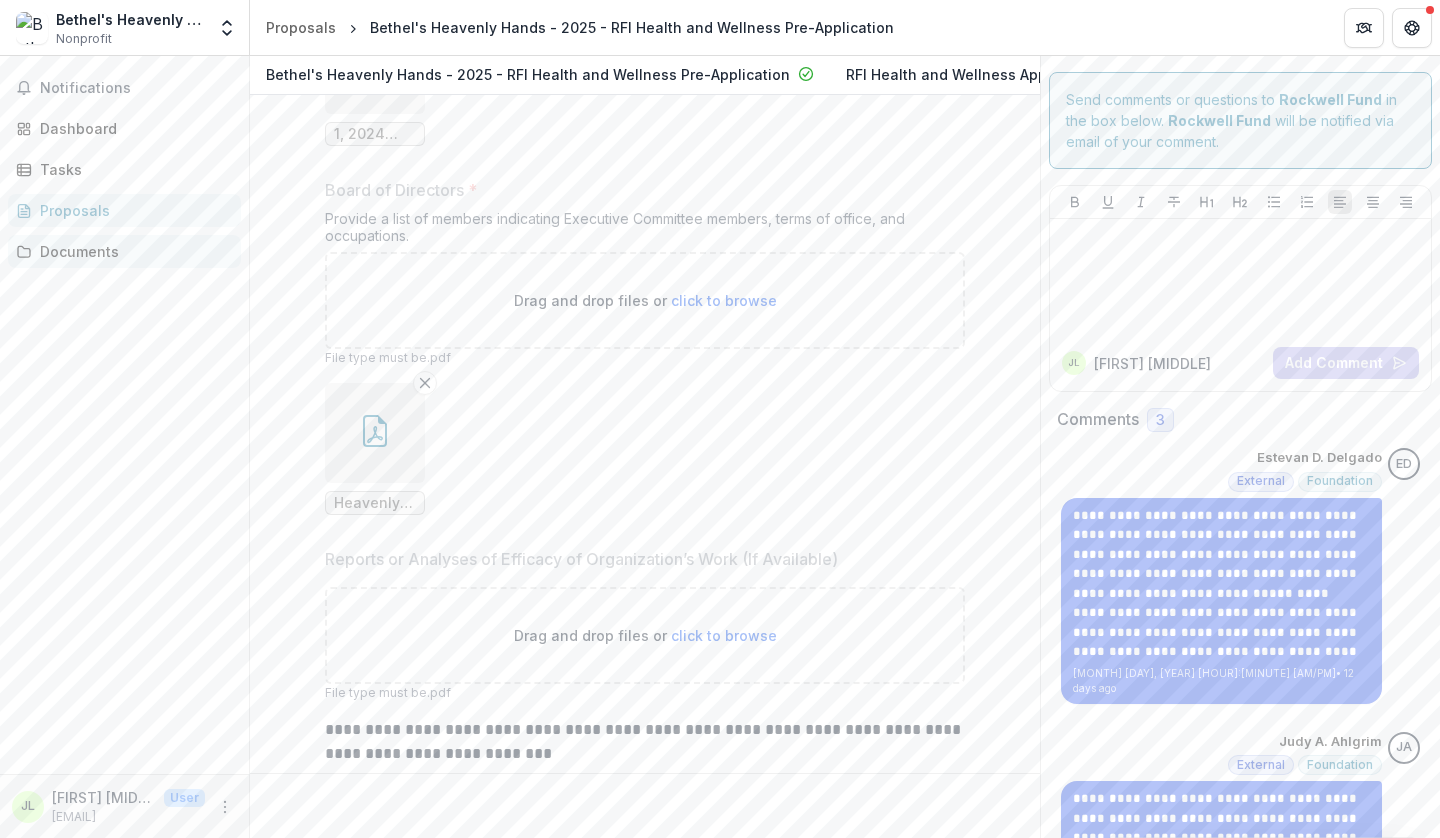 click on "Documents" at bounding box center (124, 251) 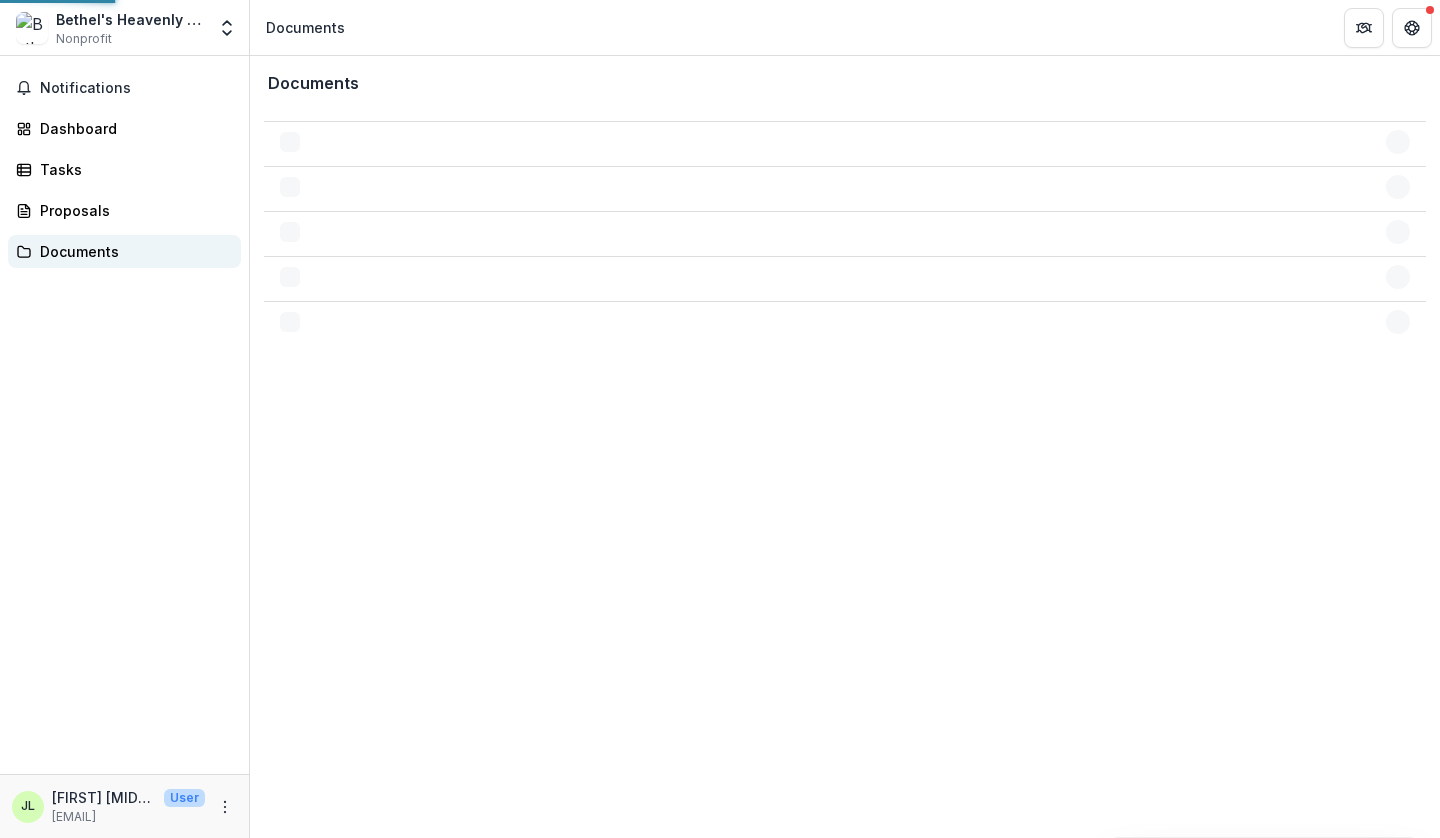 click on "Documents" at bounding box center [124, 251] 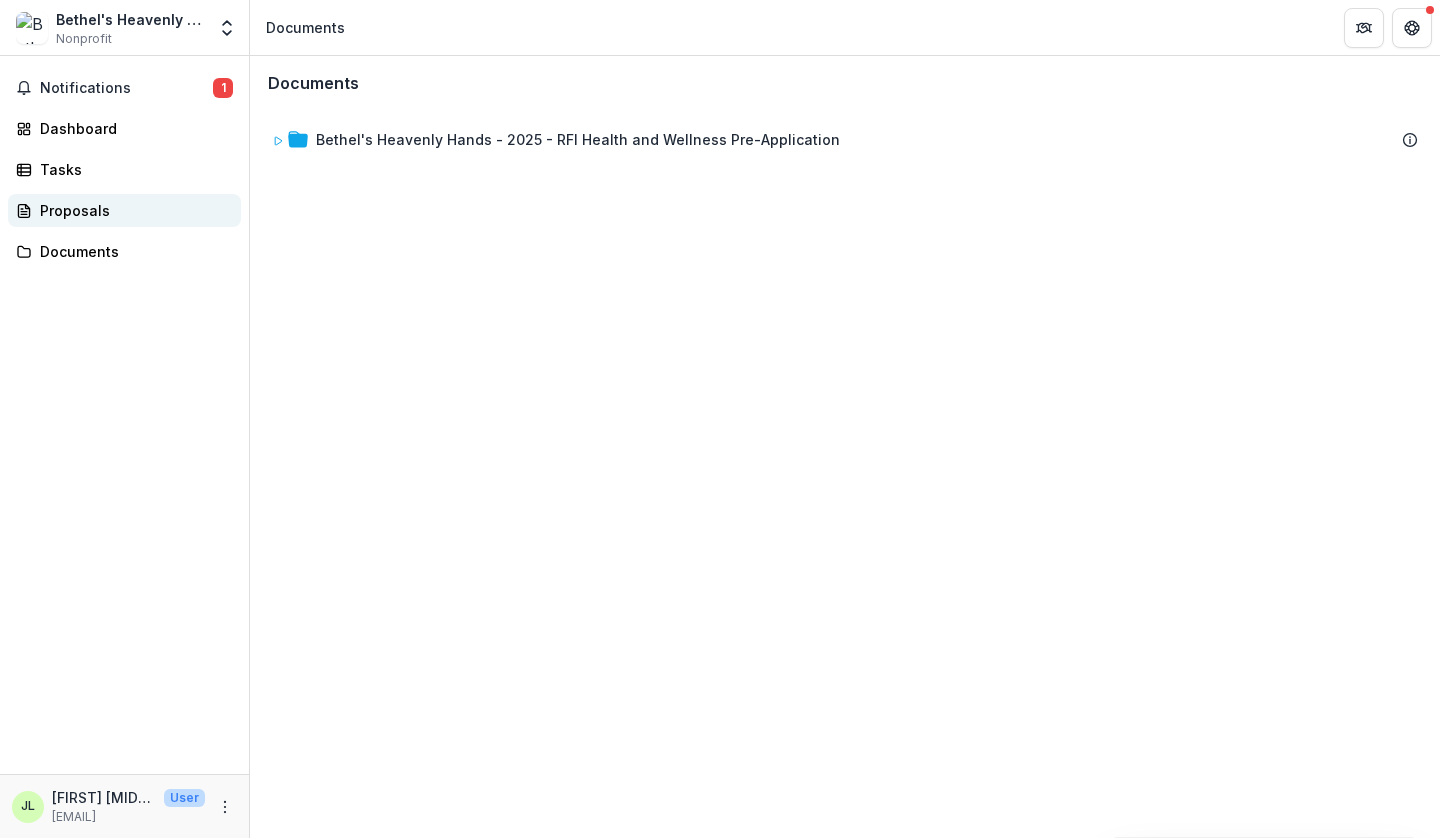 click on "Proposals" at bounding box center (124, 210) 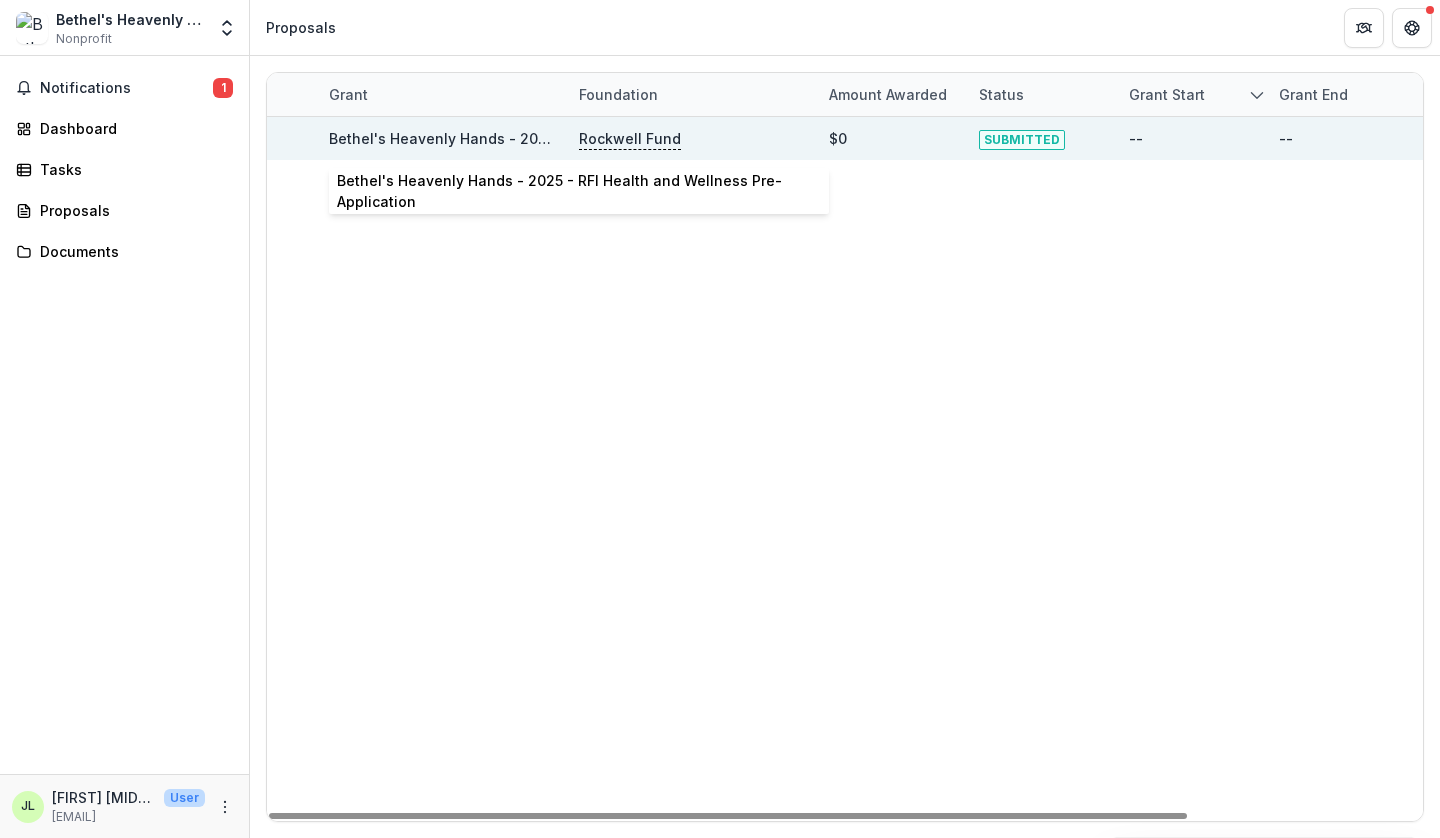 click on "Bethel's Heavenly Hands - 2025 - RFI Health and Wellness Pre-Application" at bounding box center [591, 138] 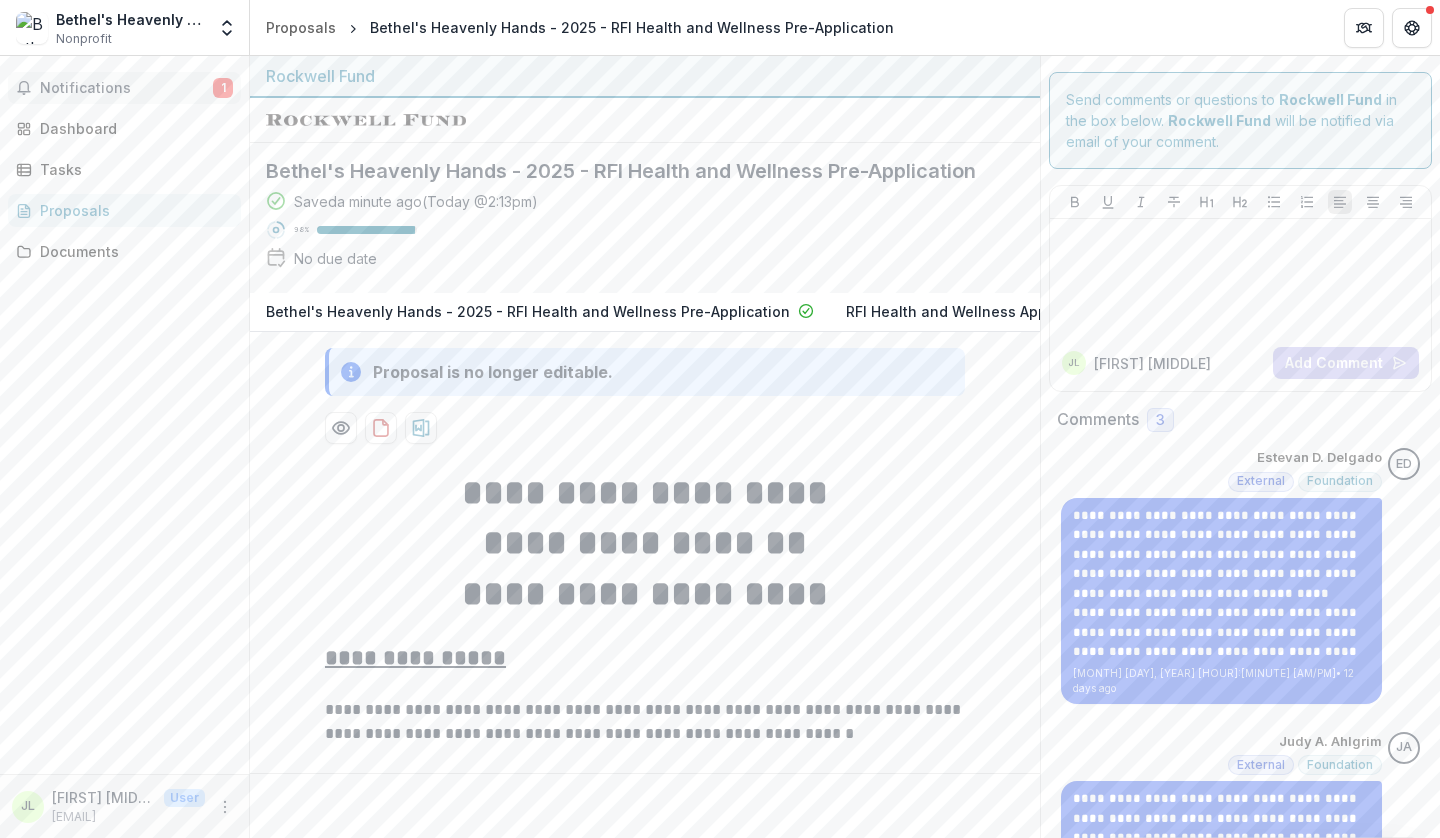 click on "Notifications" at bounding box center (126, 88) 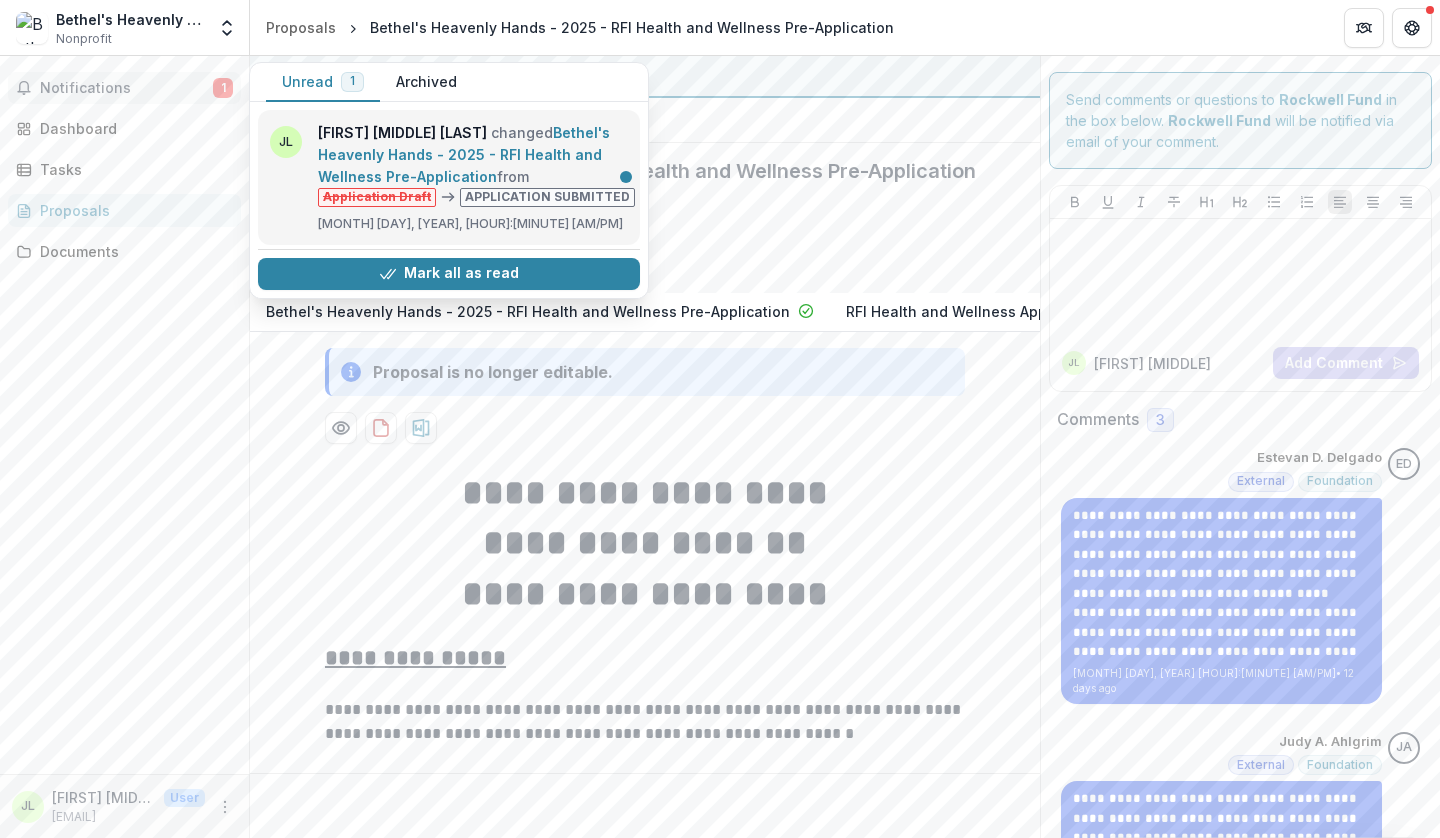 click on "Bethel's Heavenly Hands - 2025 - RFI Health and Wellness Pre-Application" at bounding box center [464, 154] 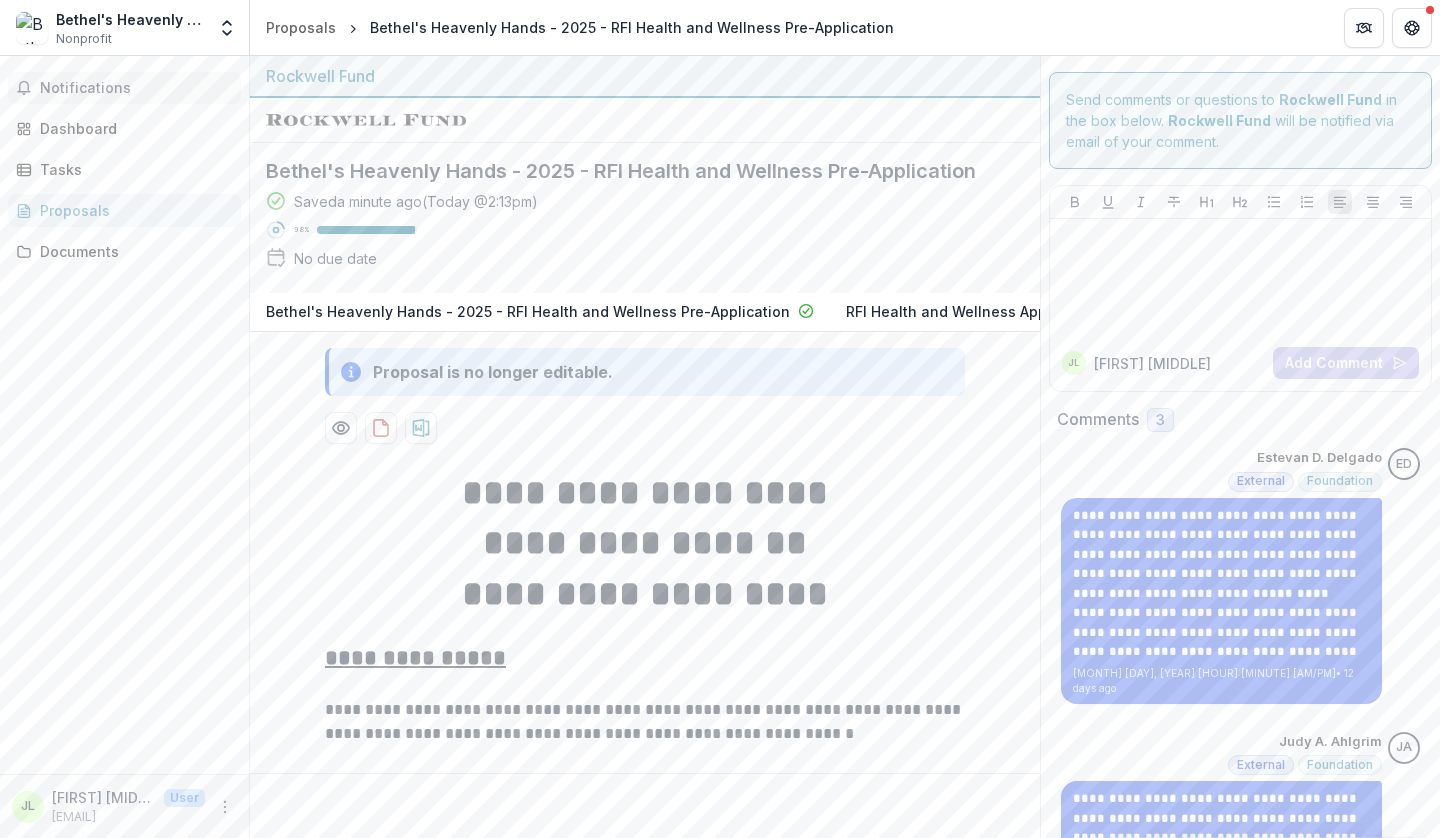 click on "Notifications" at bounding box center [136, 88] 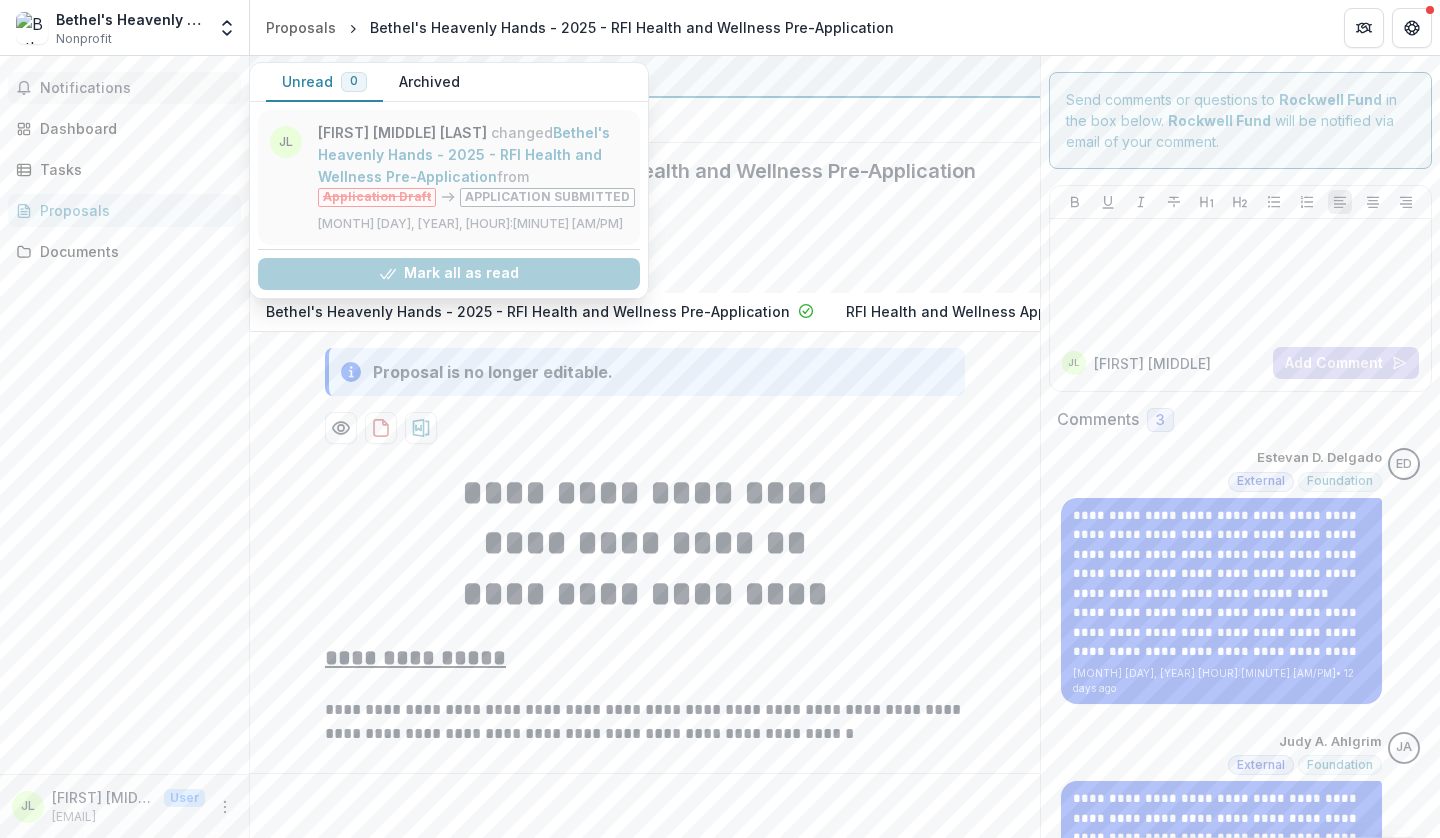 click on "Bethel's Heavenly Hands - 2025 - RFI Health and Wellness Pre-Application" at bounding box center [464, 154] 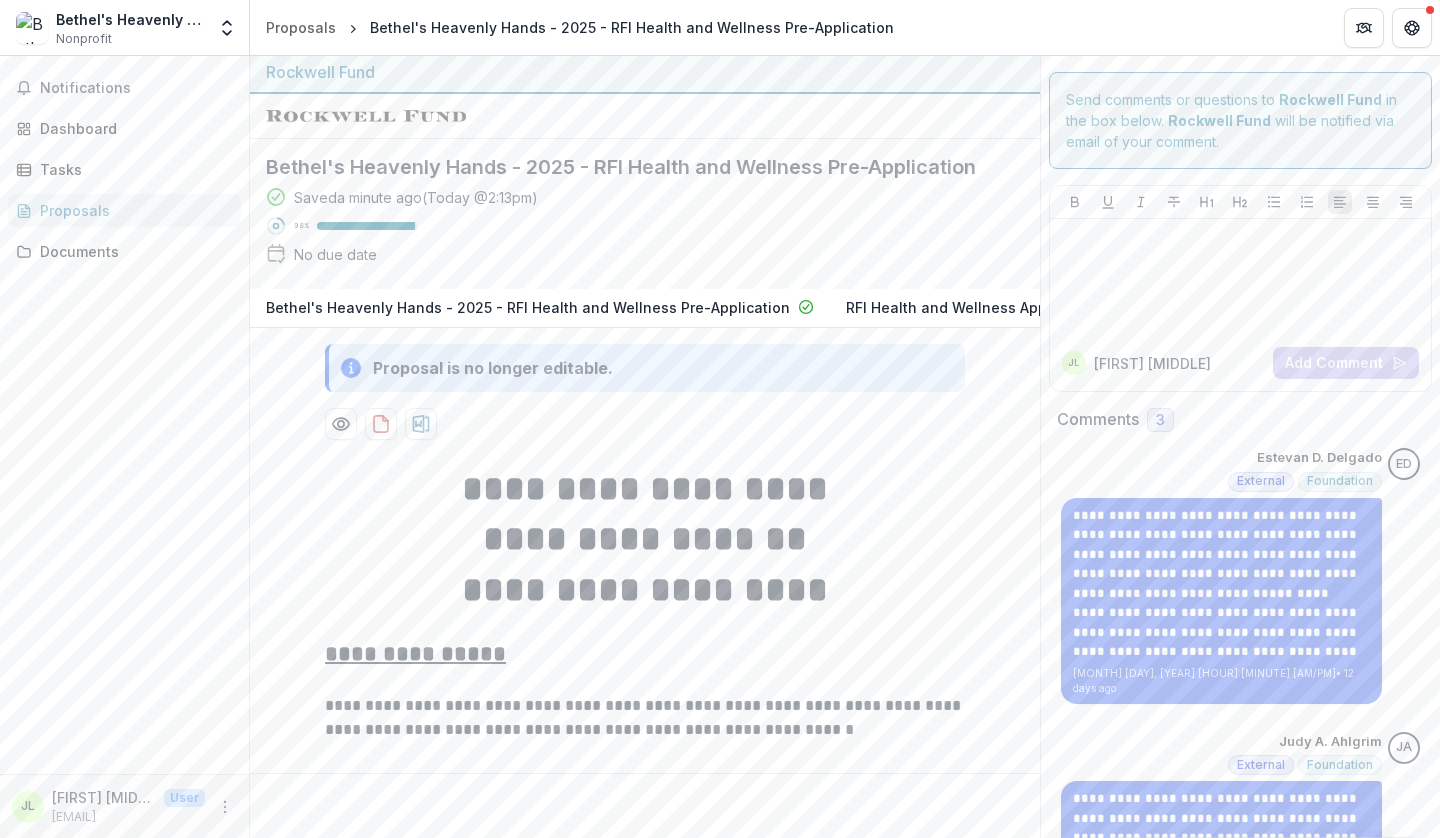 scroll, scrollTop: 0, scrollLeft: 0, axis: both 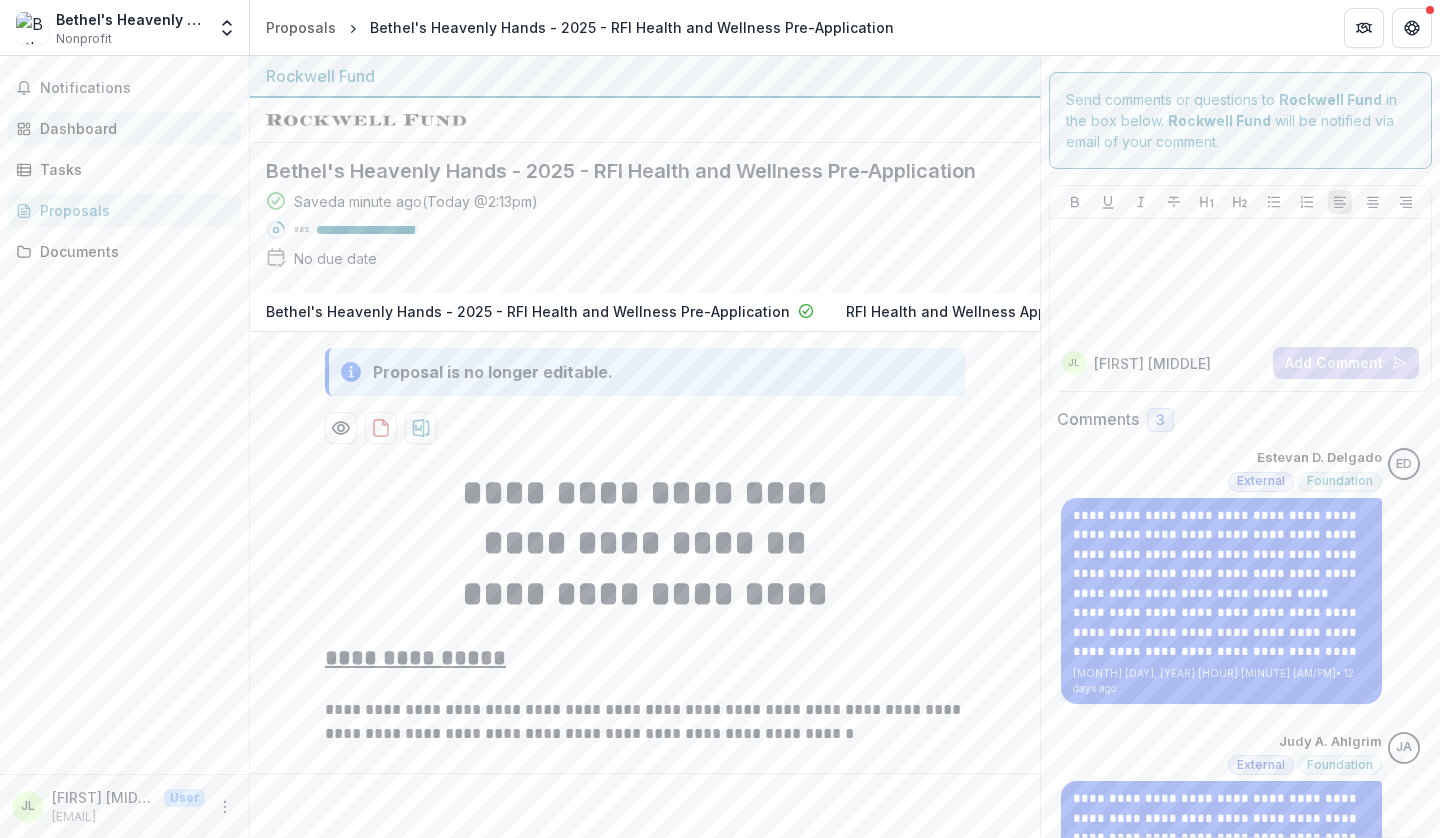 click on "Dashboard" at bounding box center (132, 128) 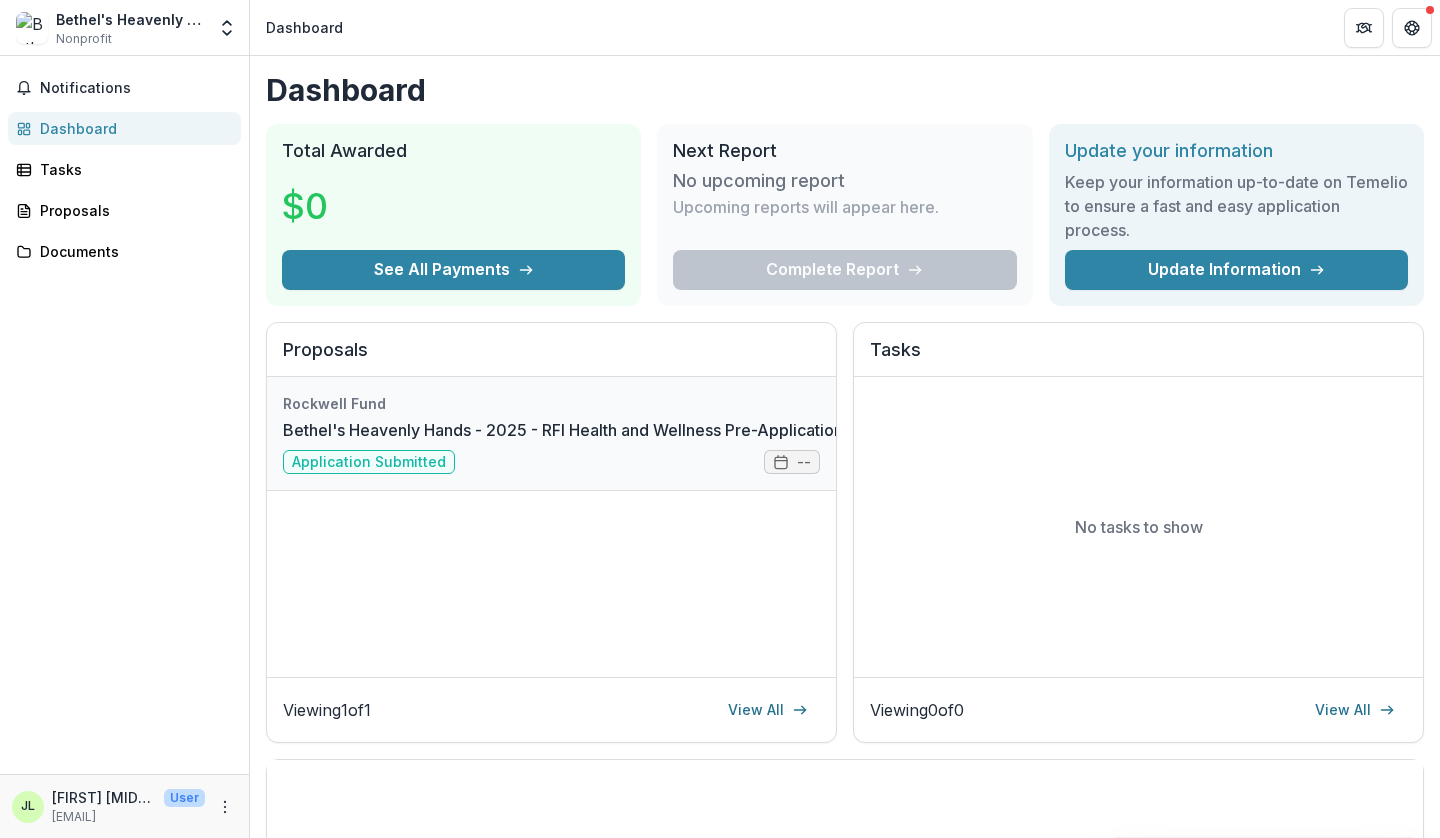 click on "Bethel's Heavenly Hands - 2025 - RFI Health and Wellness Pre-Application" at bounding box center [563, 430] 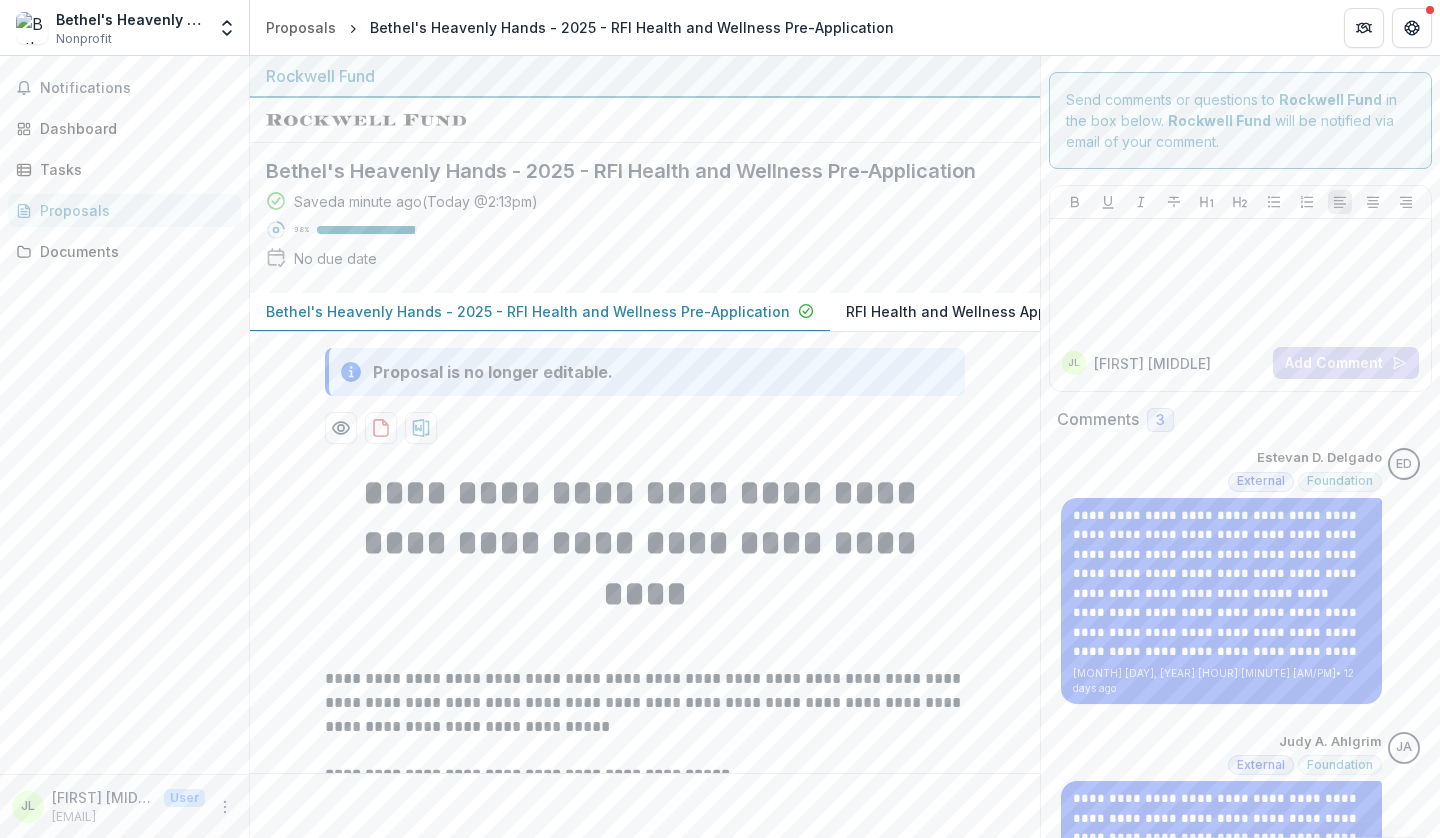 click on "Bethel's Heavenly Hands - 2025 - RFI Health and Wellness Pre-Application" at bounding box center [528, 311] 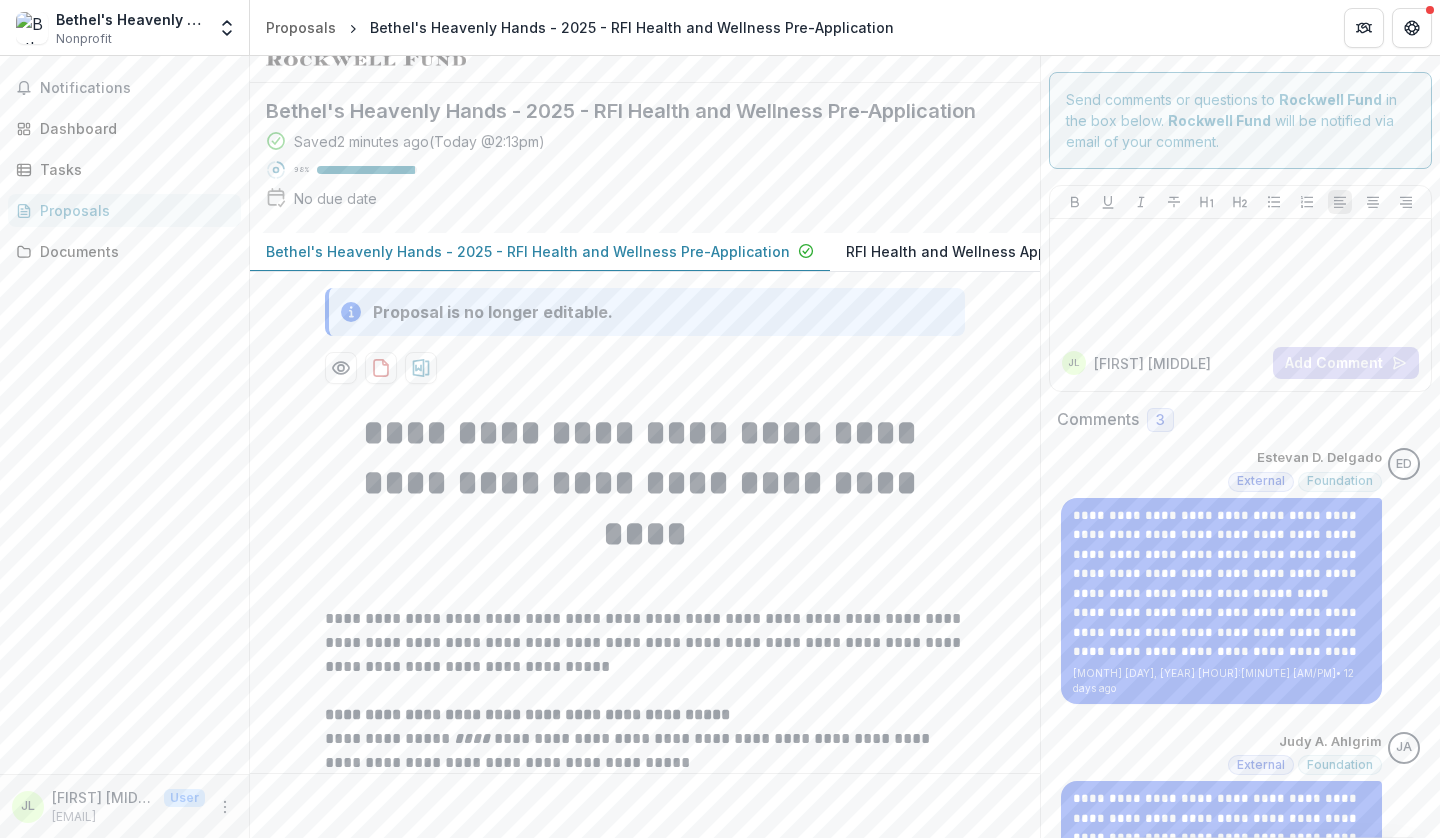 scroll, scrollTop: 0, scrollLeft: 0, axis: both 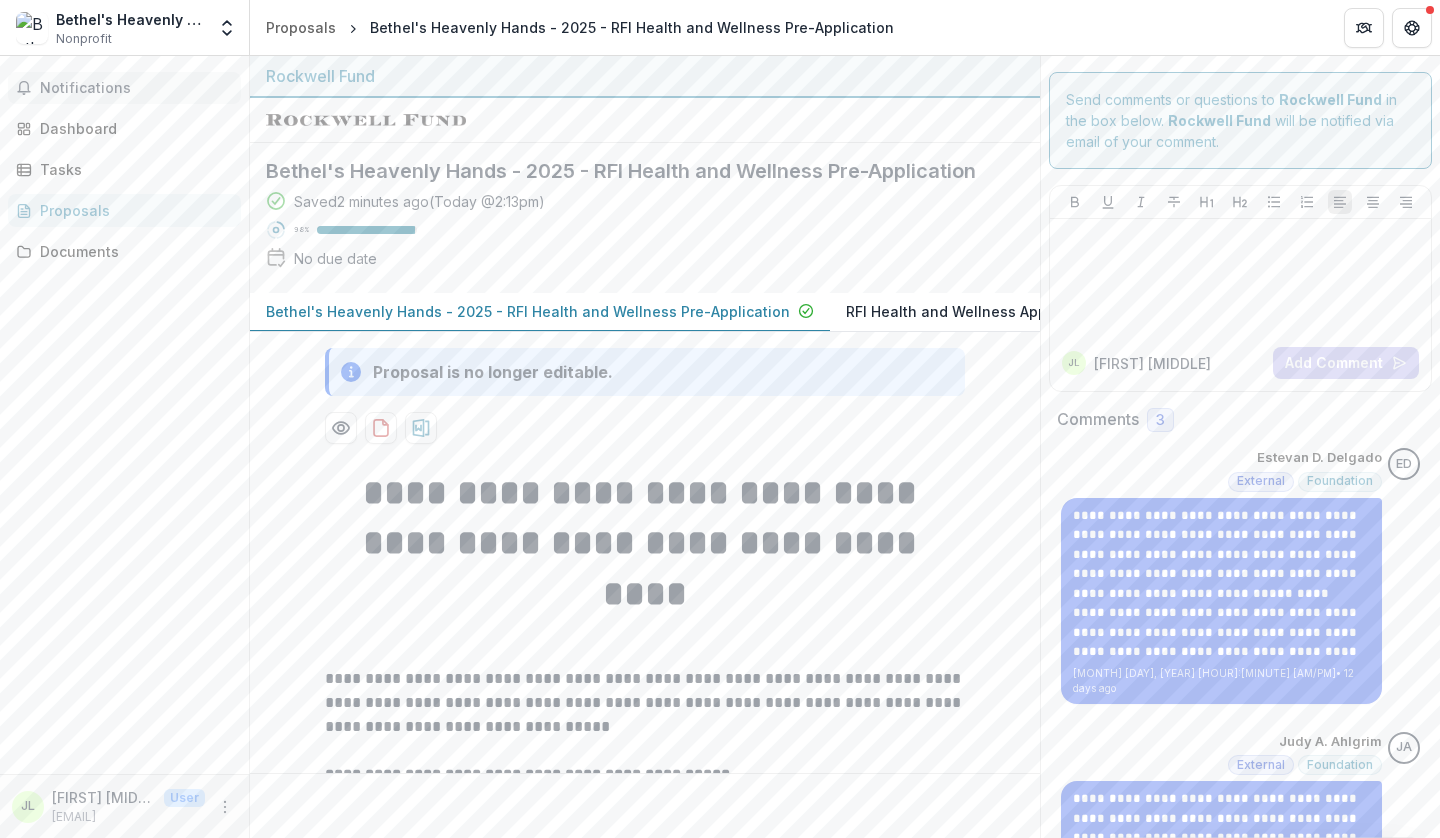 click on "Notifications" at bounding box center (136, 88) 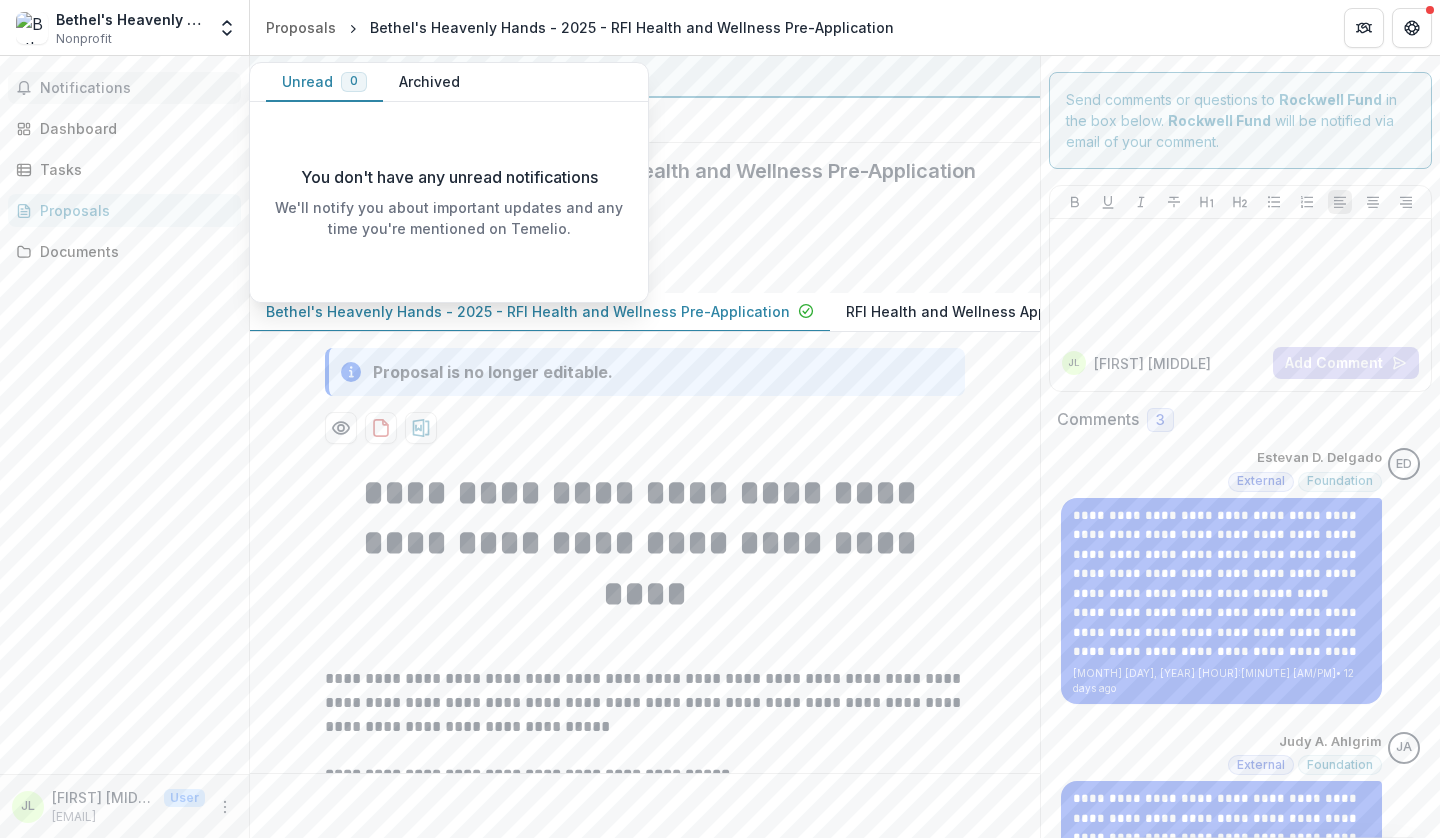 click on "Notifications" at bounding box center [136, 88] 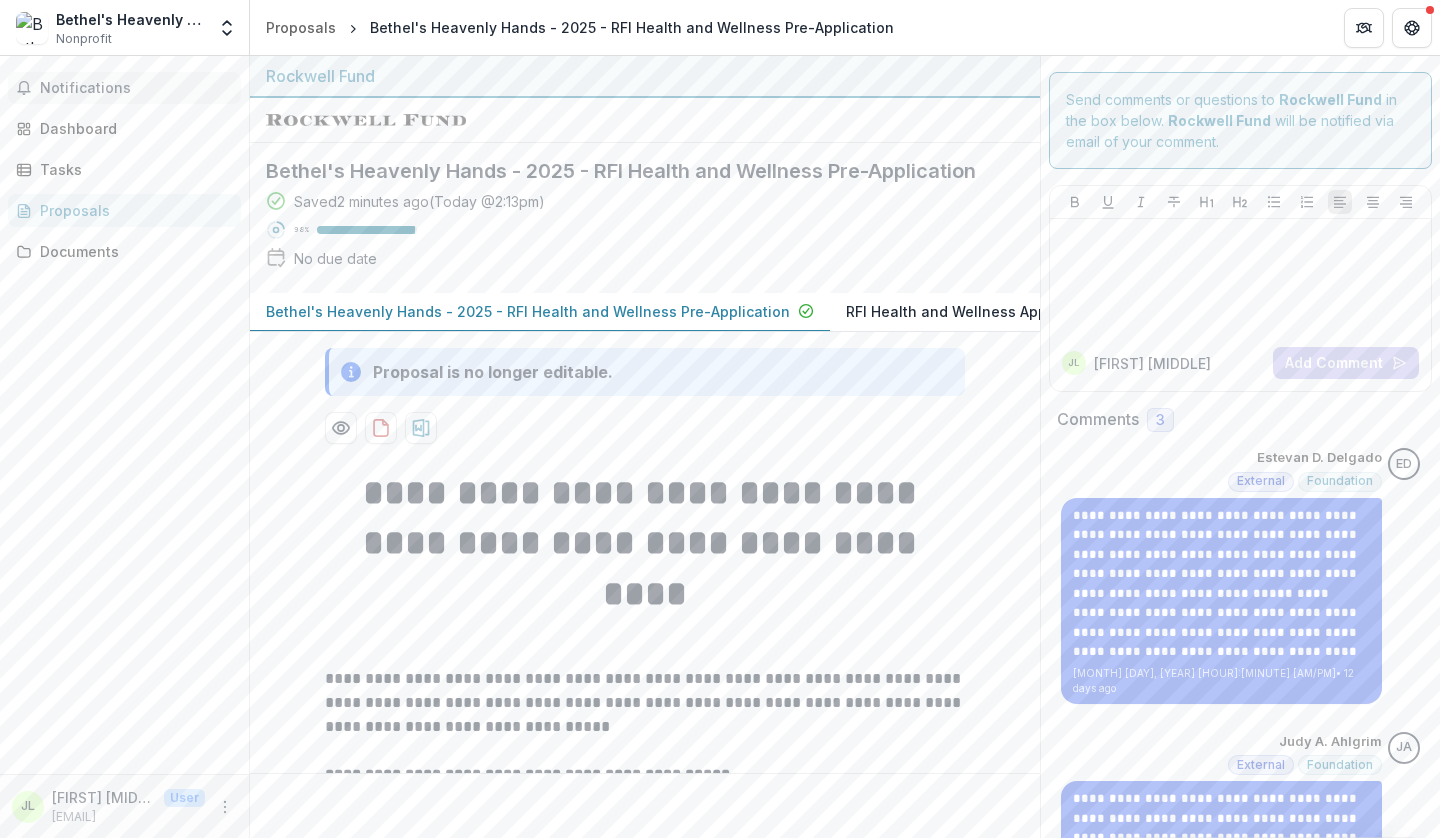 click on "Notifications" at bounding box center (136, 88) 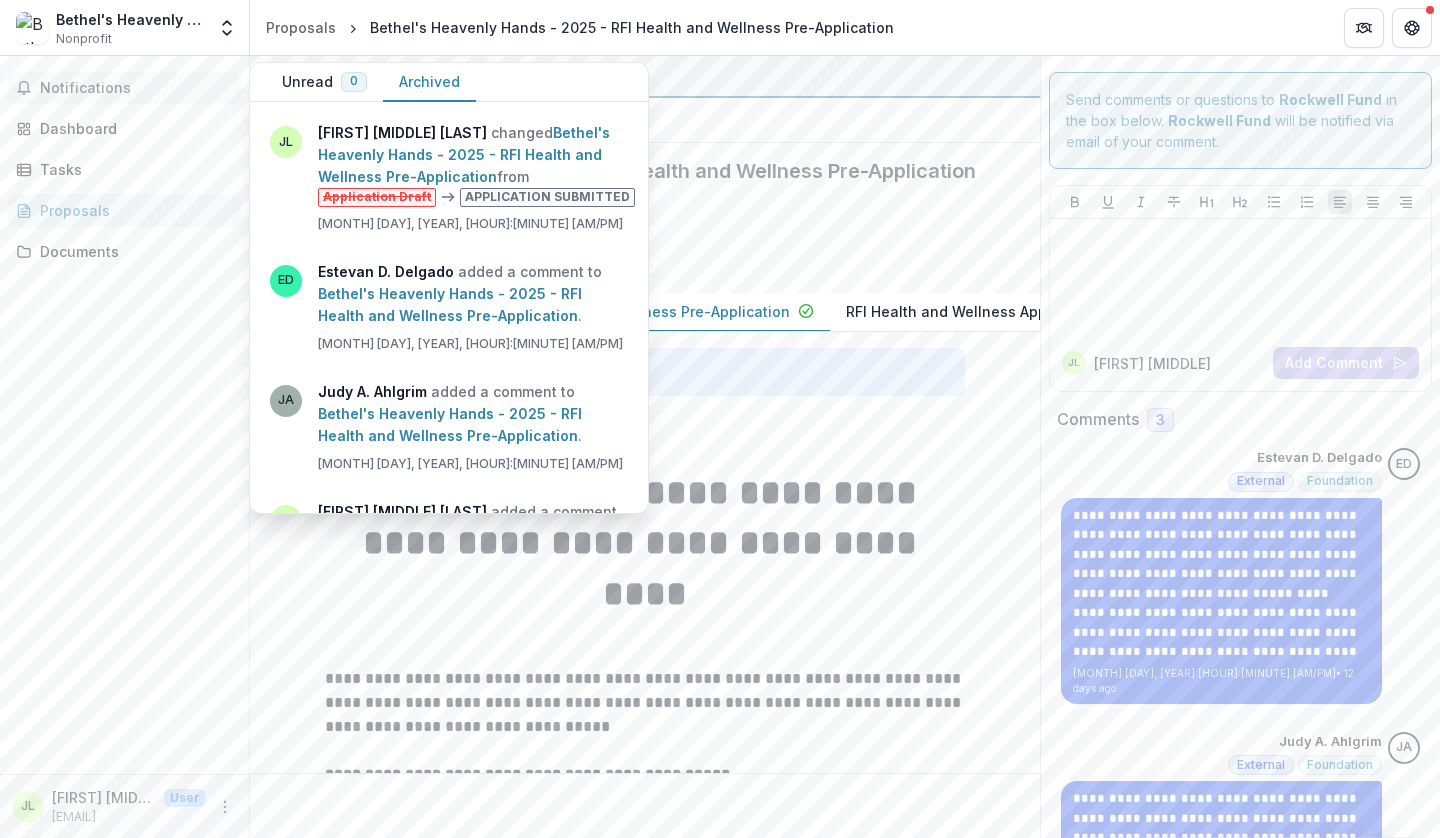 click on "Archived" at bounding box center [429, 82] 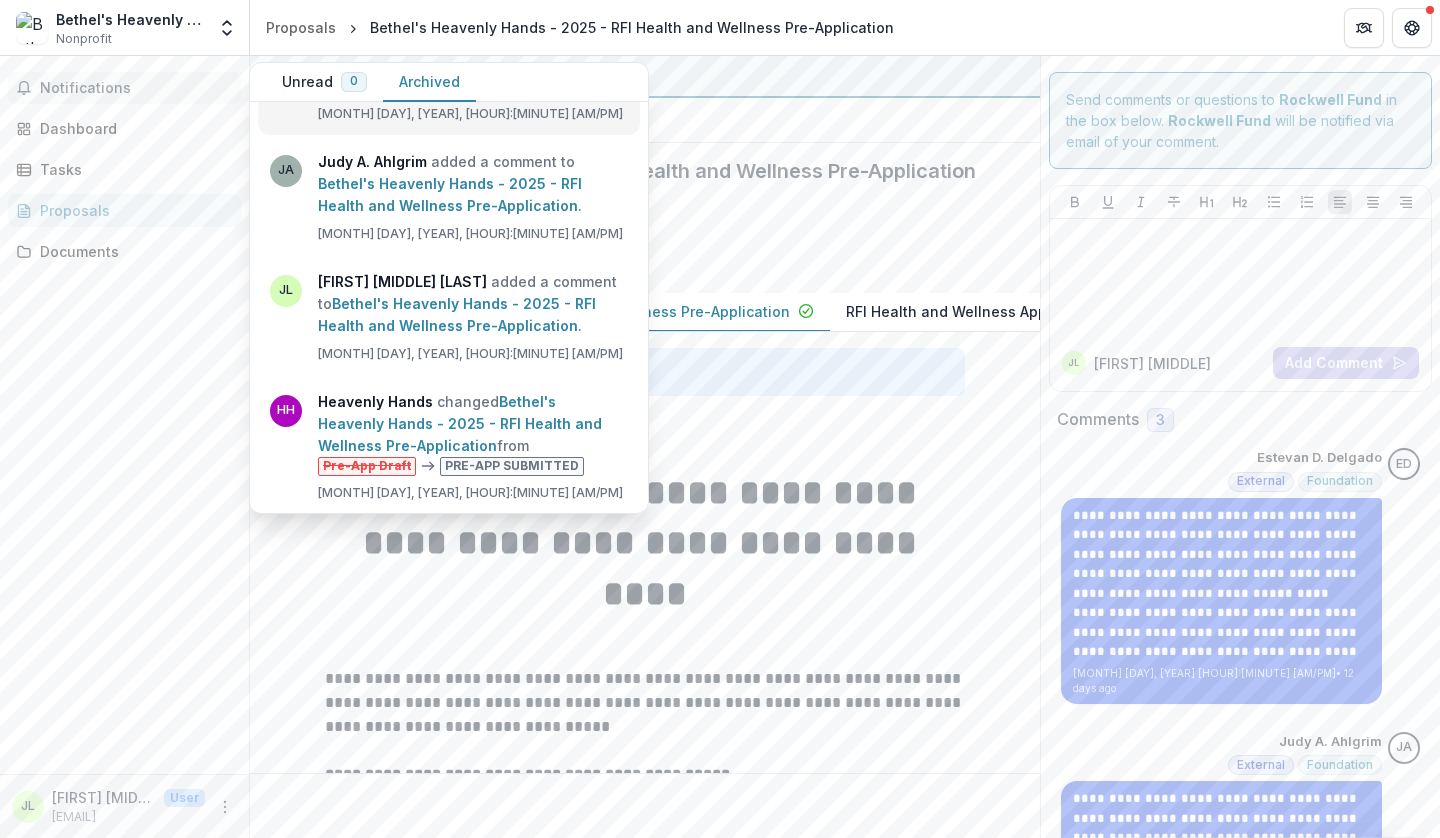 scroll, scrollTop: 230, scrollLeft: 0, axis: vertical 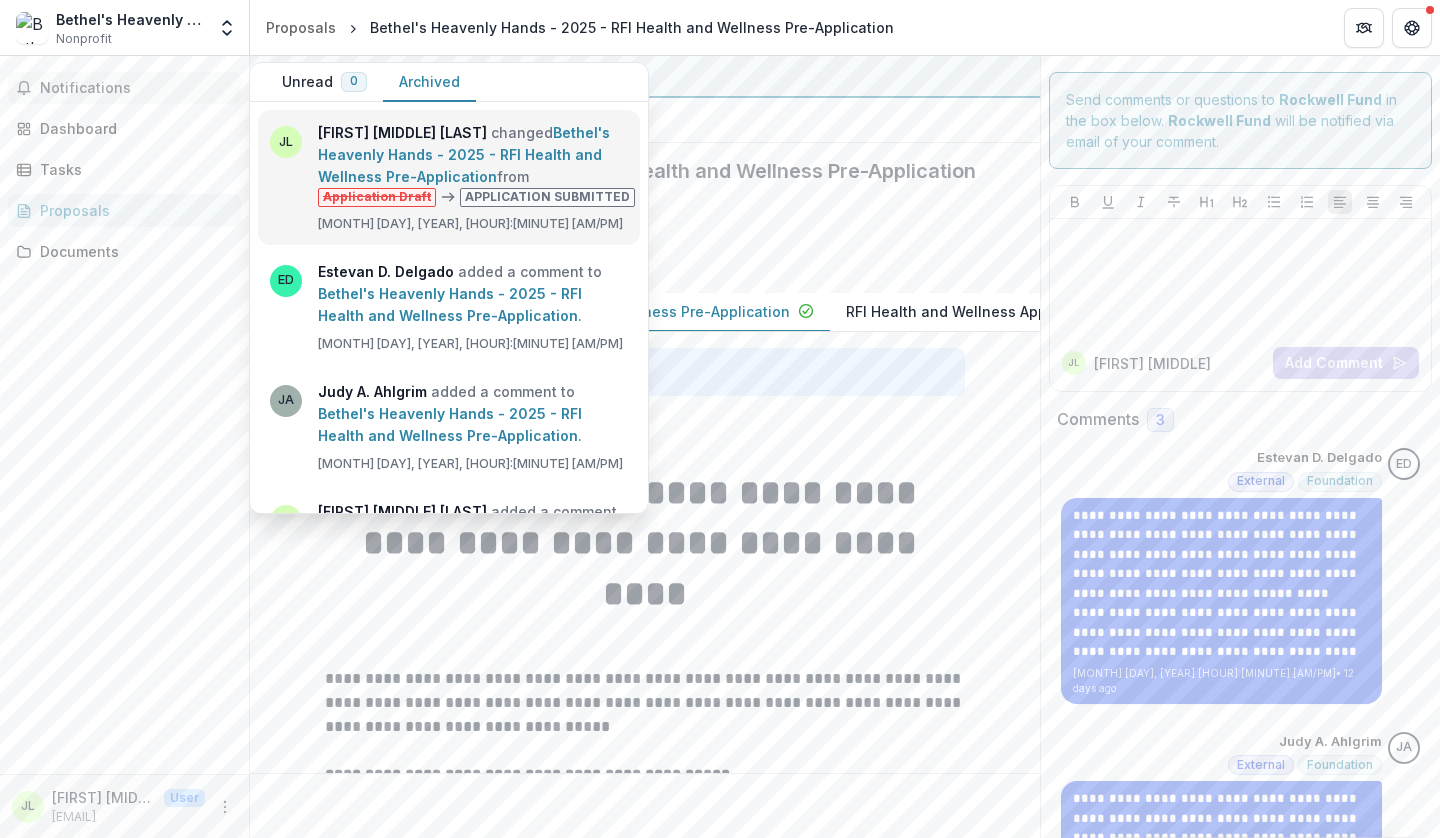 click on "Bethel's Heavenly Hands - 2025 - RFI Health and Wellness Pre-Application" at bounding box center [464, 154] 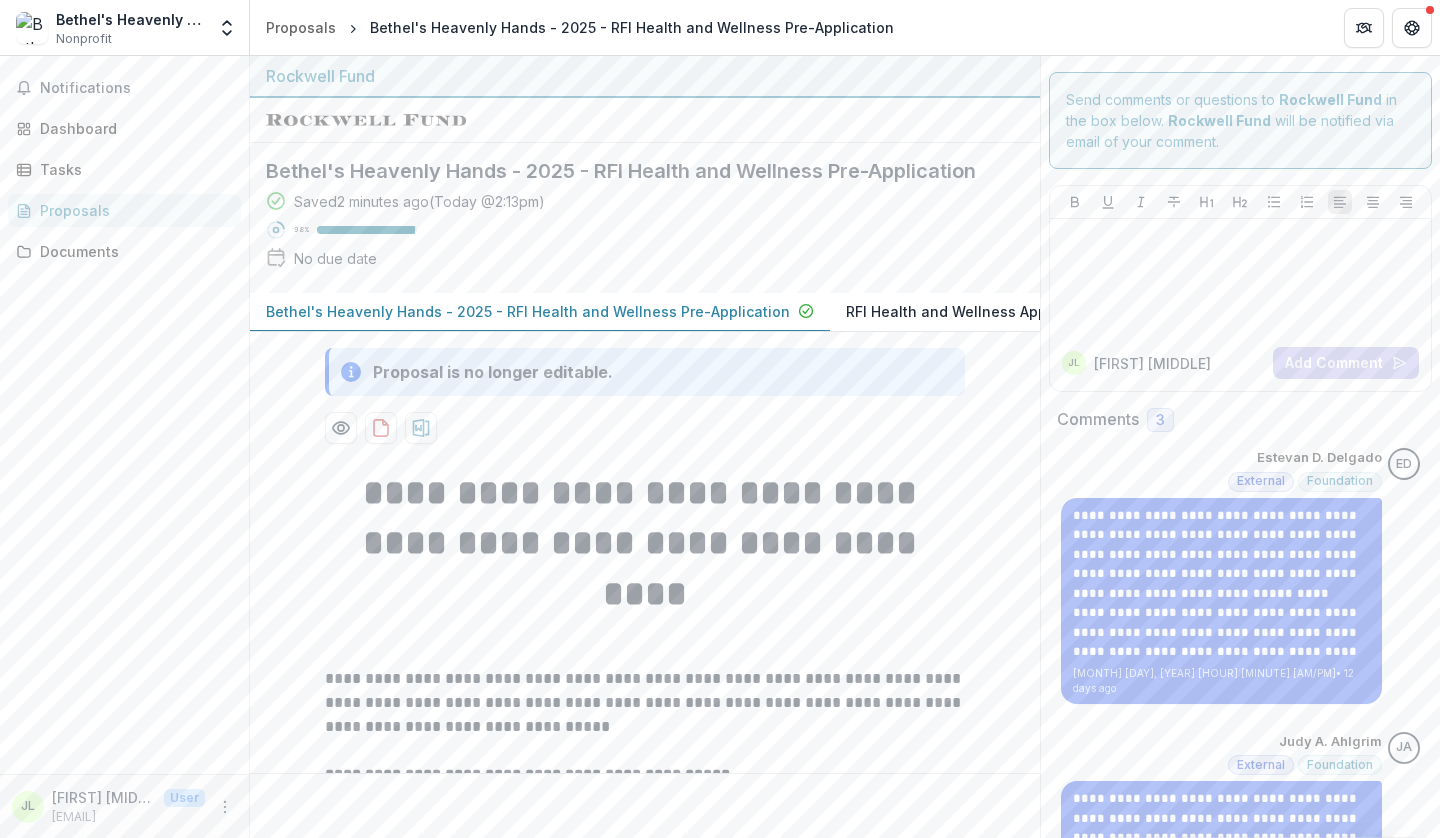click on "Bethel's Heavenly Hands - 2025 - RFI Health and Wellness Pre-Application" at bounding box center [528, 311] 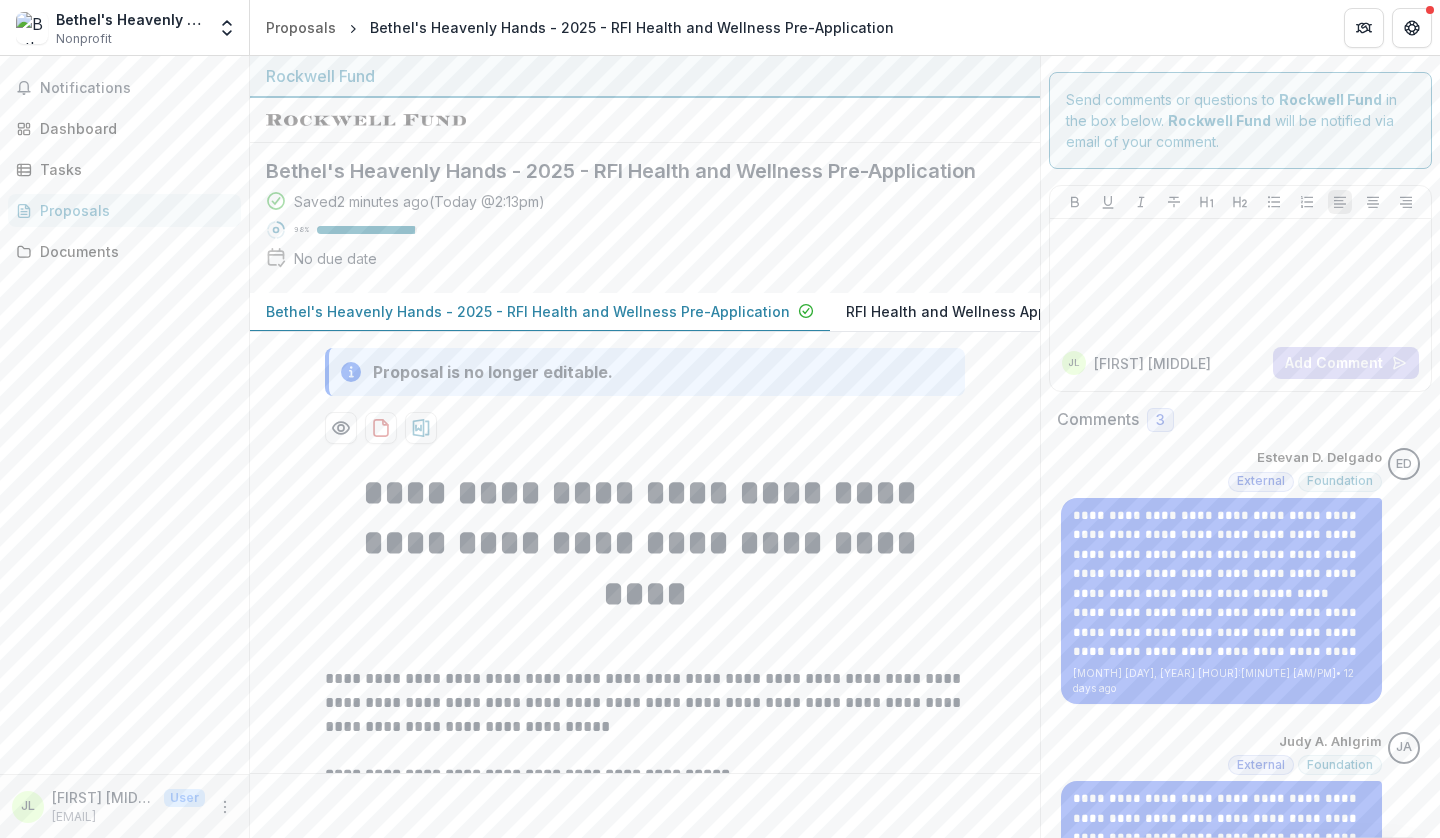 click on "RFI Health and Wellness Application" at bounding box center [972, 311] 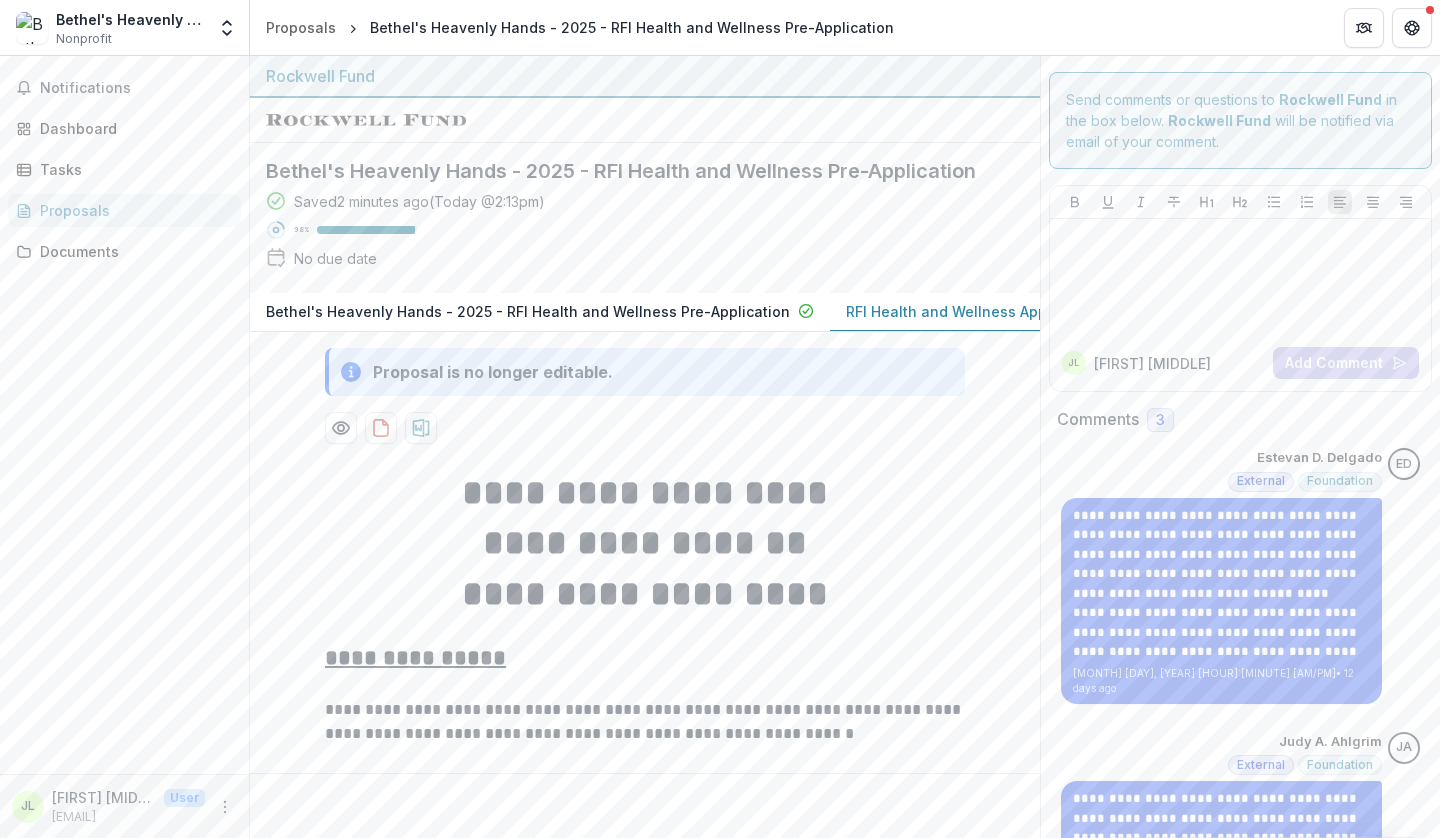 click on "RFI Health and Wellness Application" at bounding box center (972, 311) 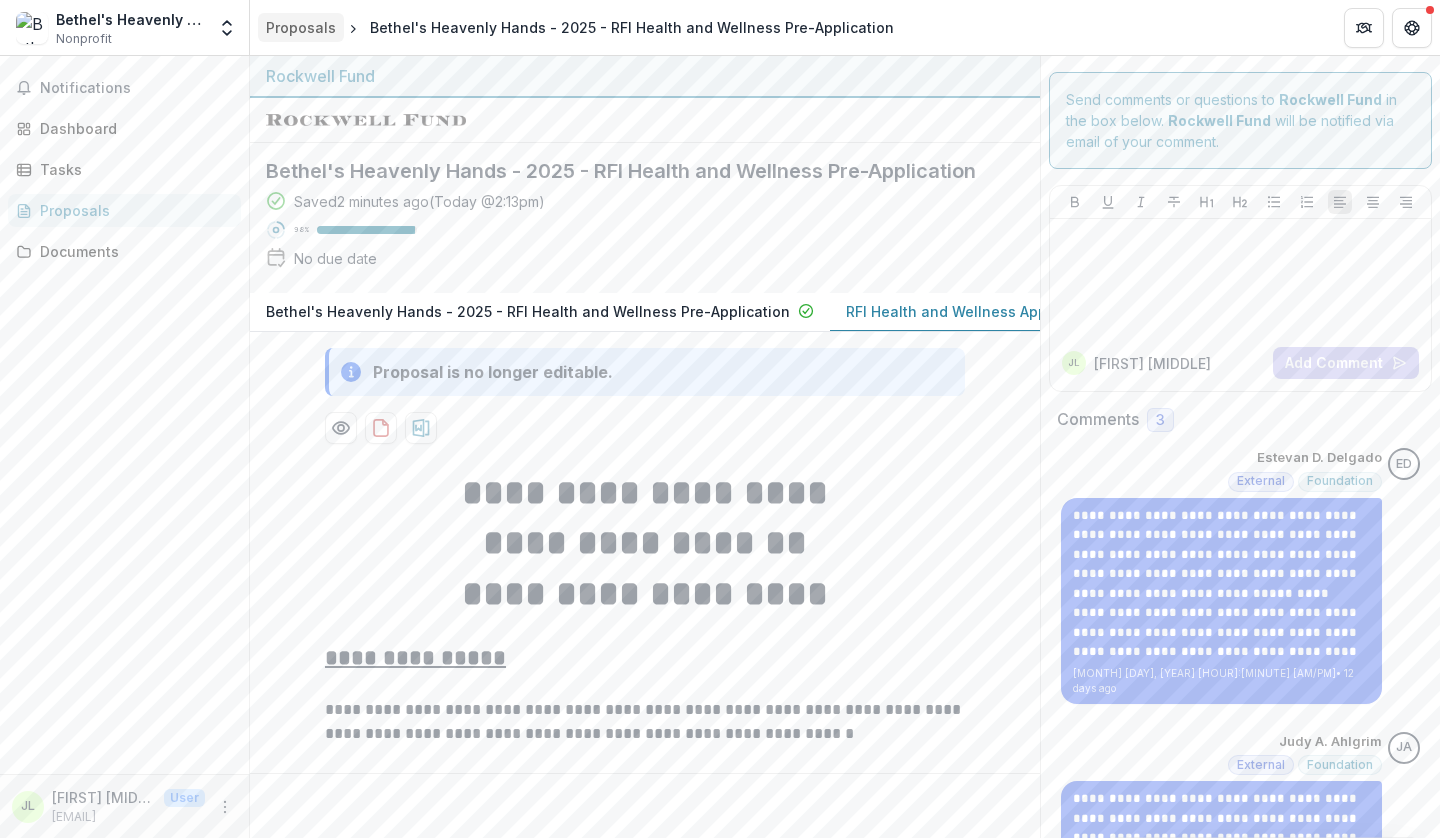 click on "Proposals" at bounding box center [301, 27] 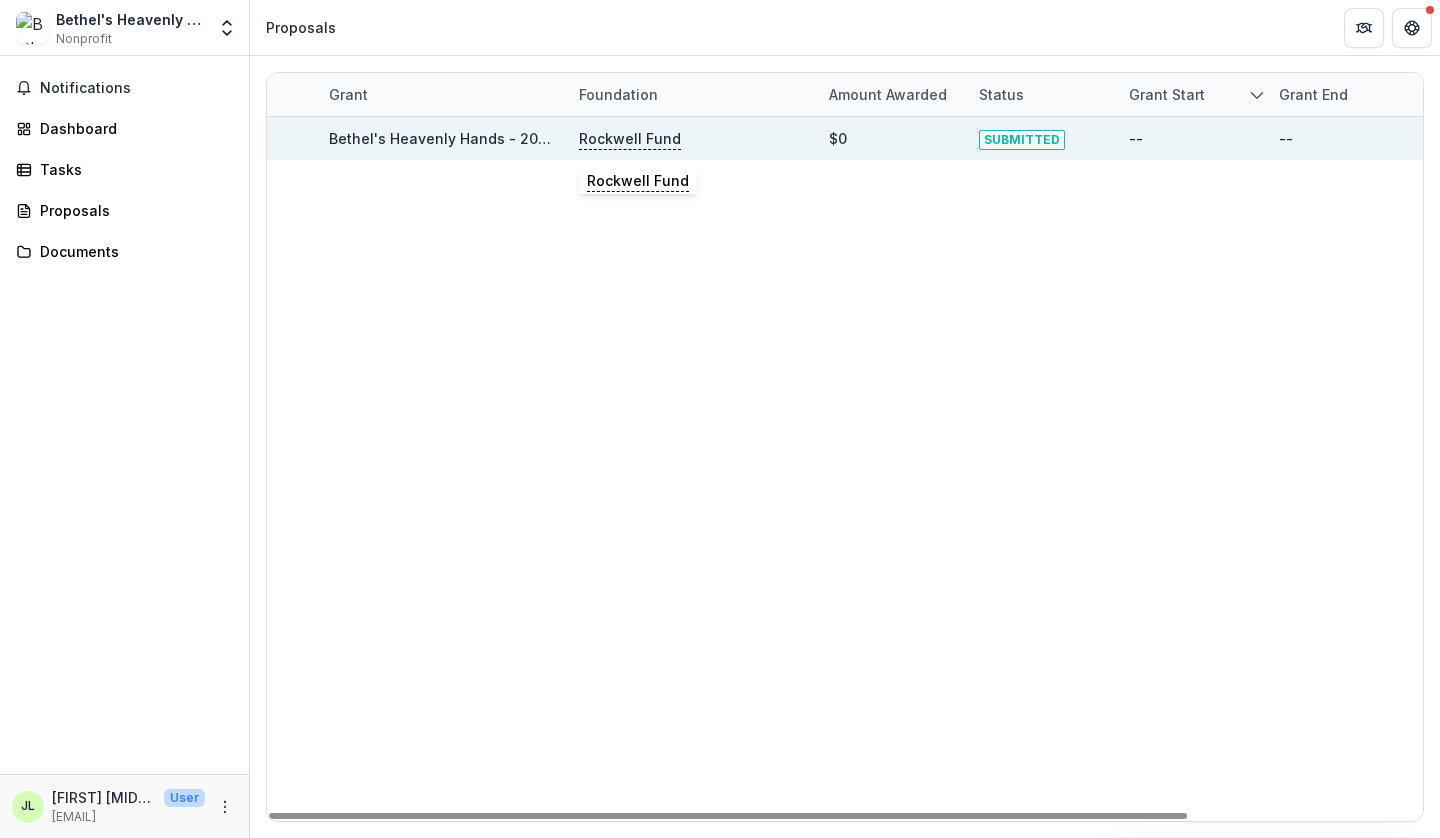 click on "Rockwell Fund" at bounding box center [630, 139] 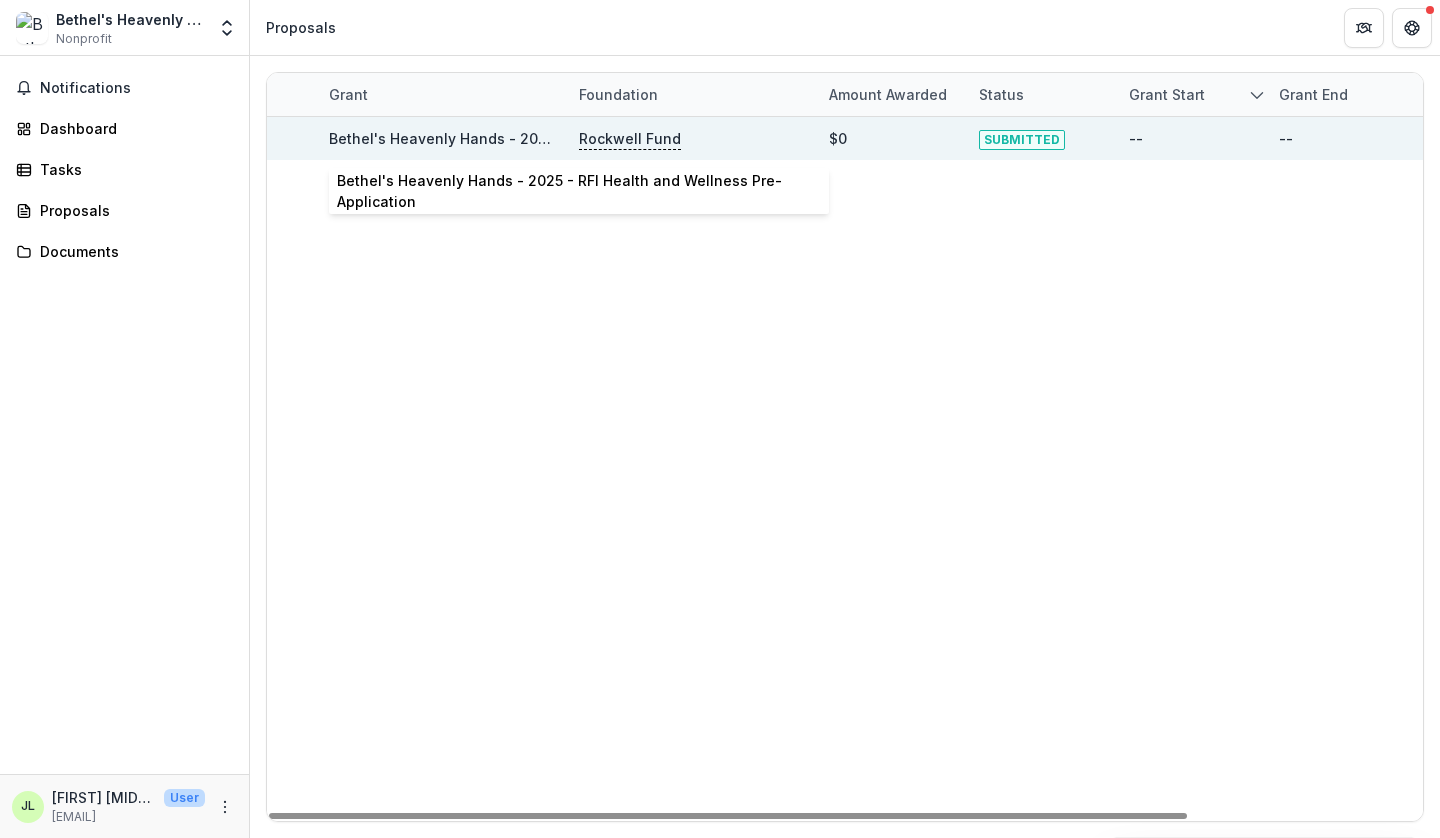 click on "Bethel's Heavenly Hands - 2025 - RFI Health and Wellness Pre-Application" at bounding box center (591, 138) 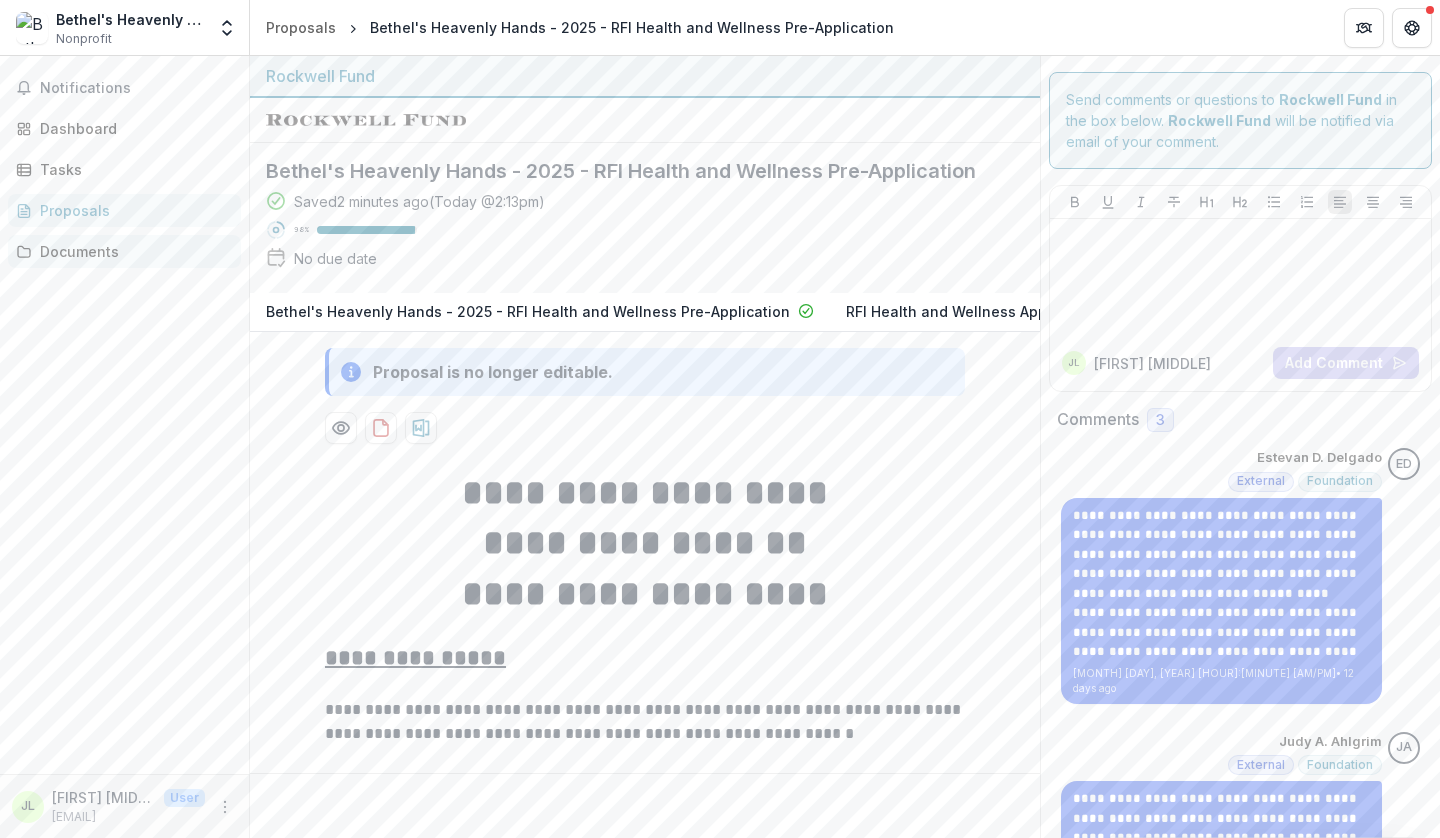 click on "Documents" at bounding box center (132, 251) 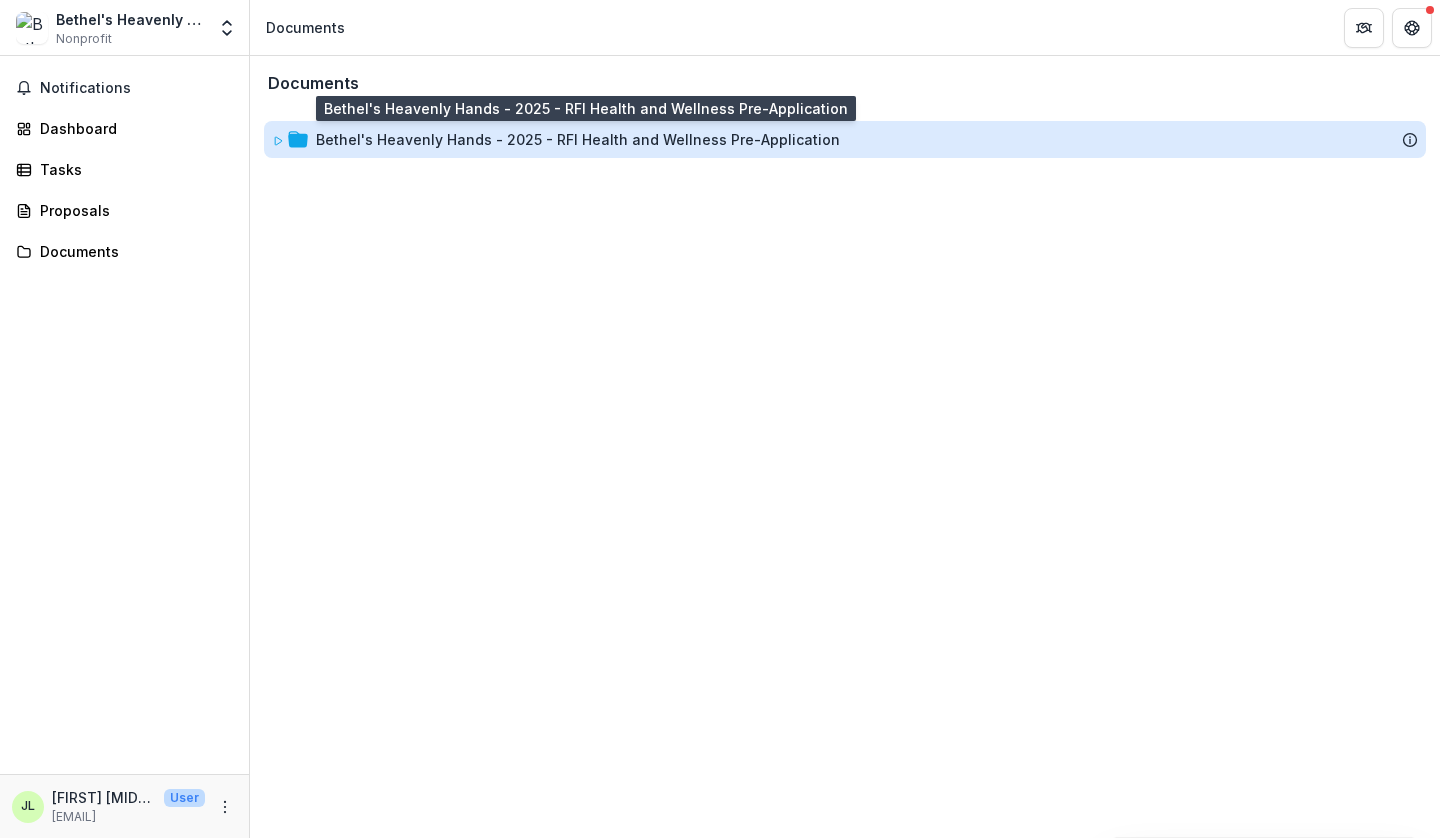 click on "Bethel's Heavenly Hands - 2025 - RFI Health and Wellness Pre-Application" at bounding box center (578, 139) 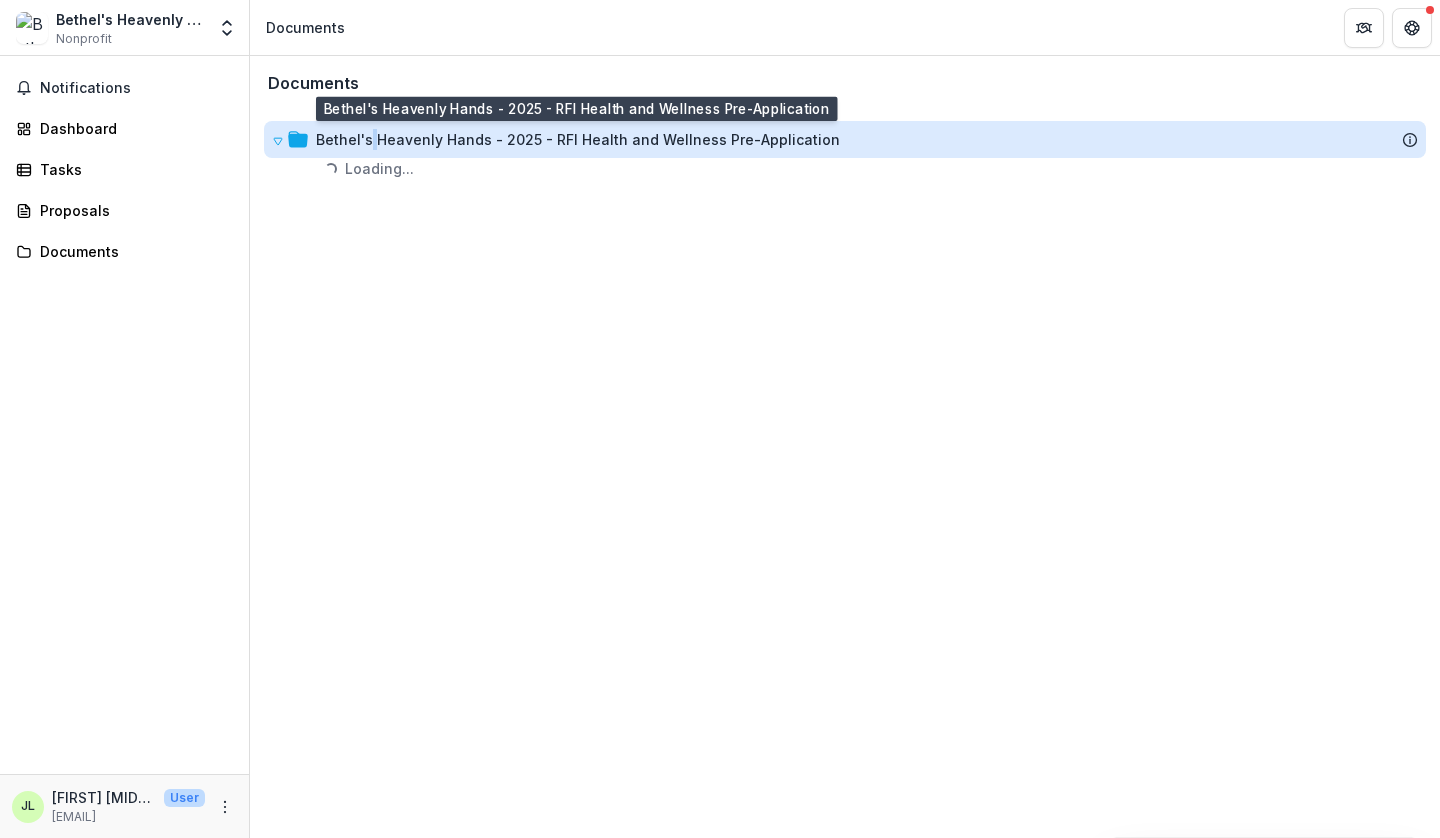 click on "Bethel's Heavenly Hands - 2025 - RFI Health and Wellness Pre-Application" at bounding box center [578, 139] 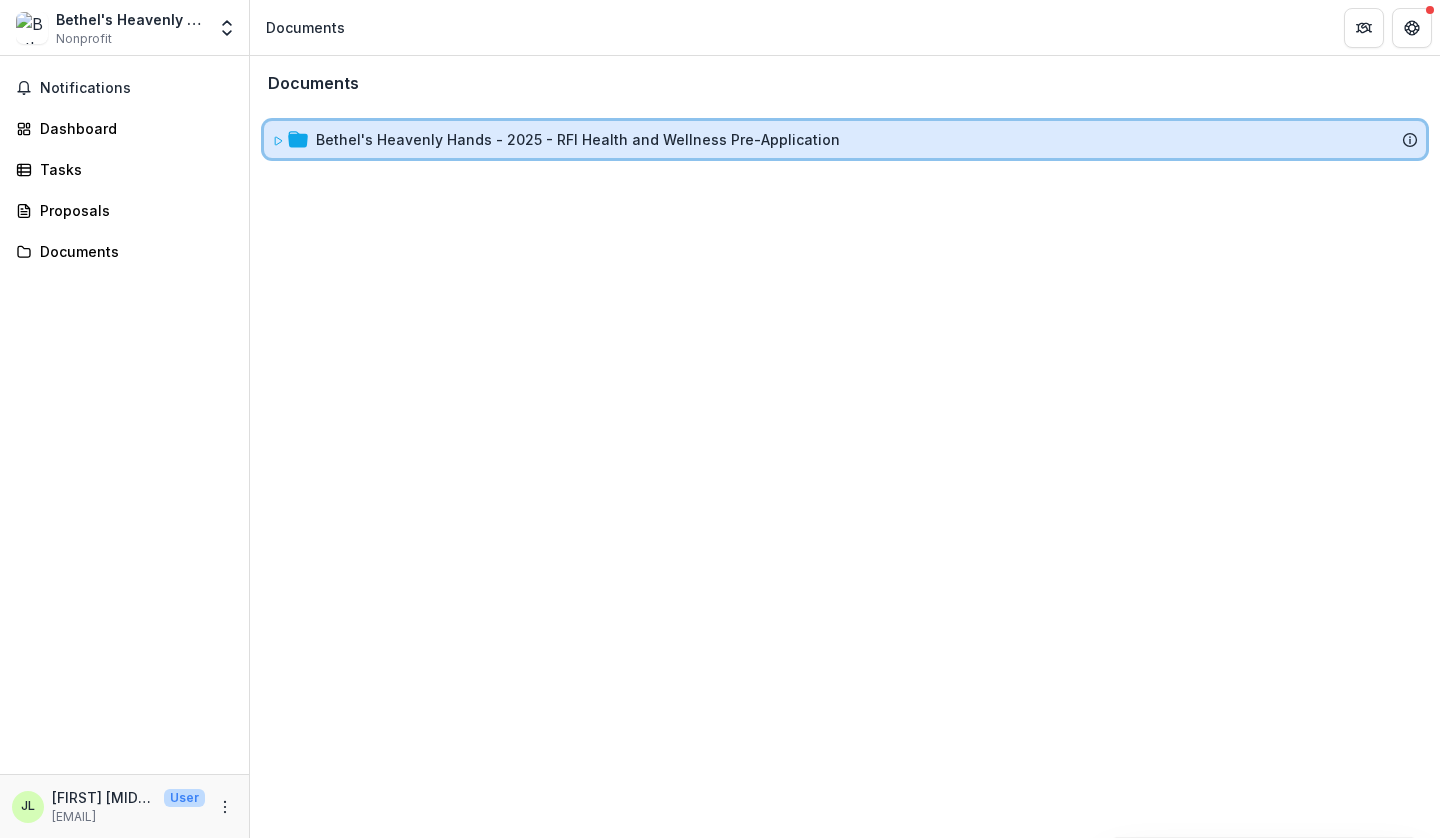 click 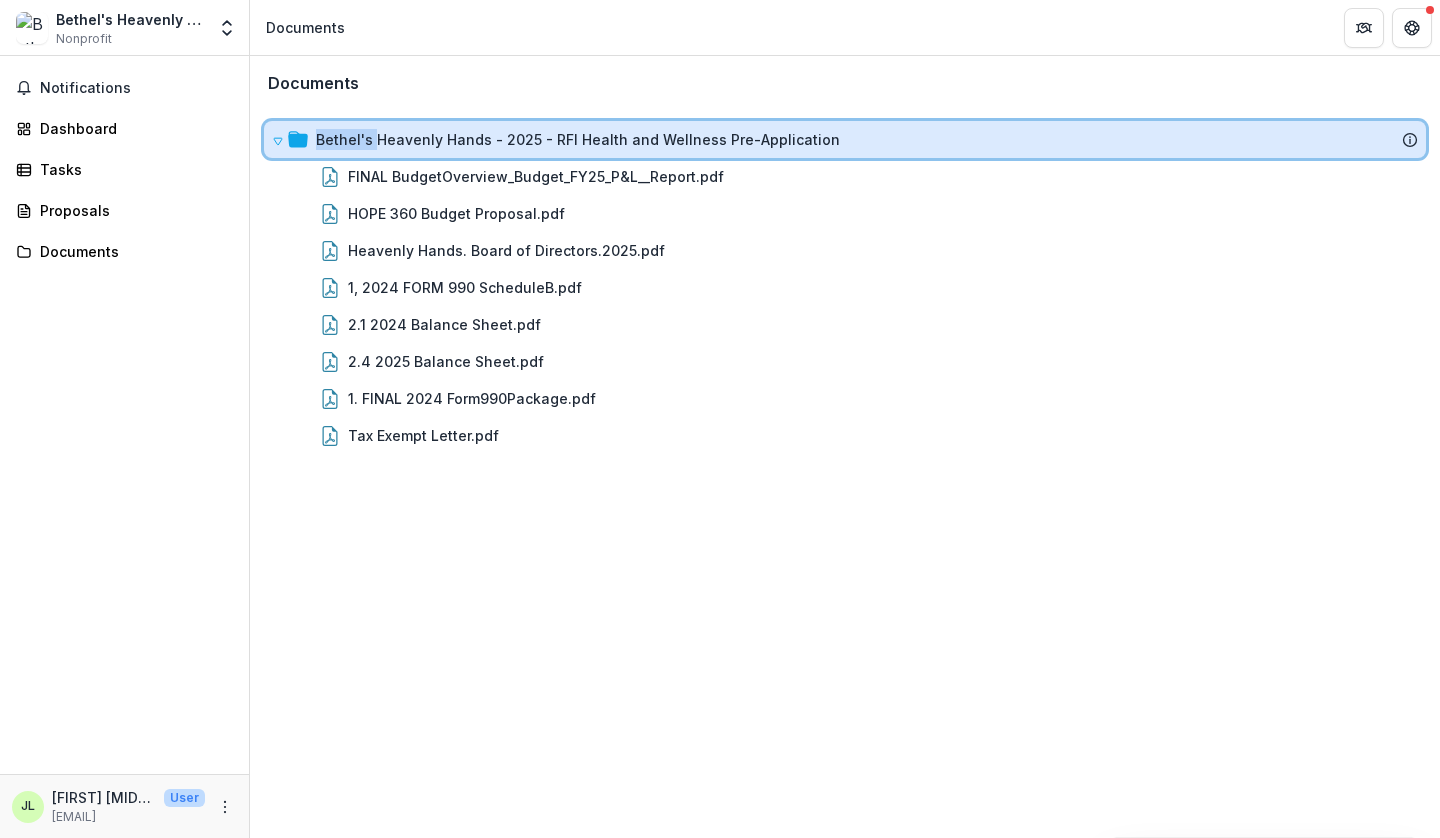 click 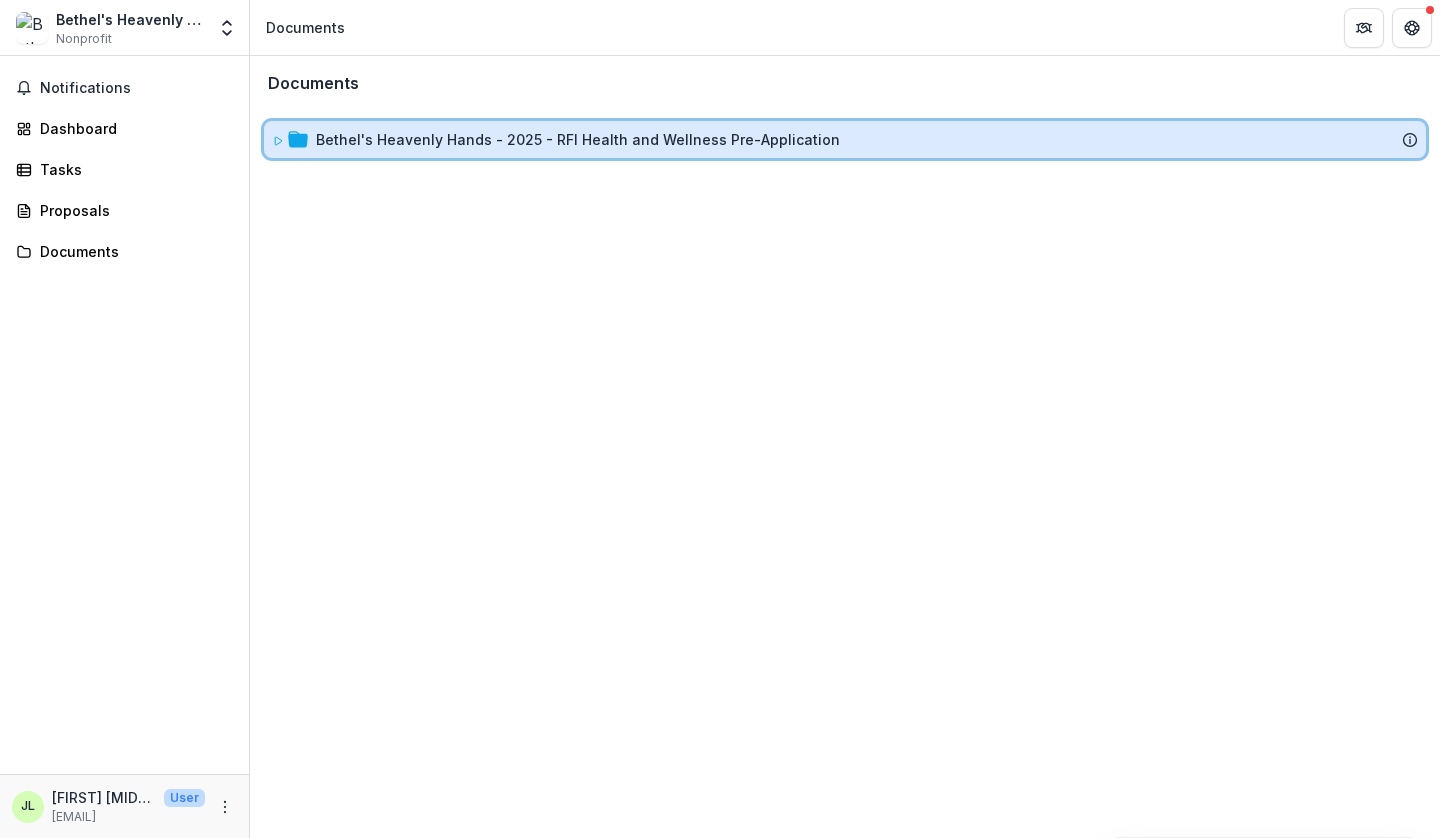 click 